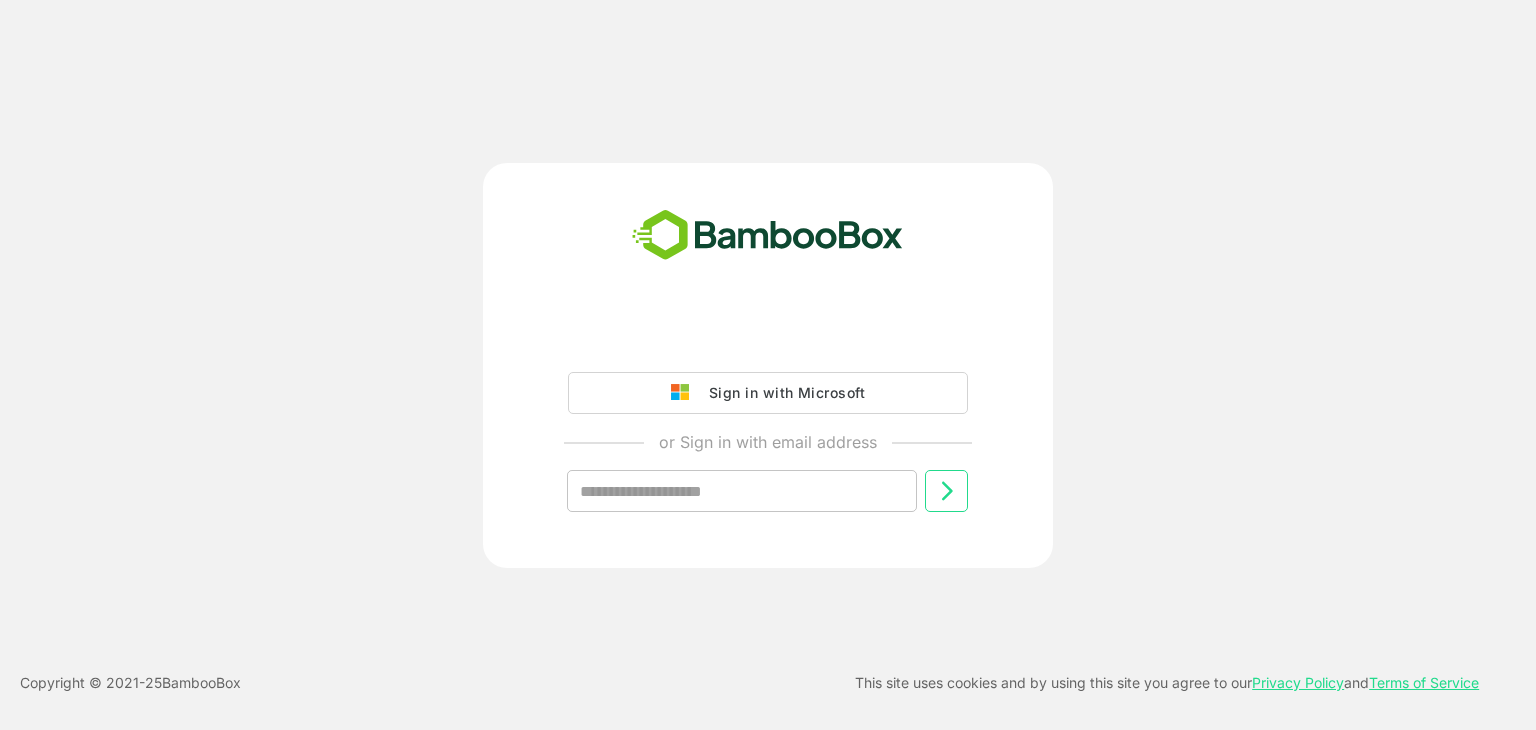 scroll, scrollTop: 0, scrollLeft: 0, axis: both 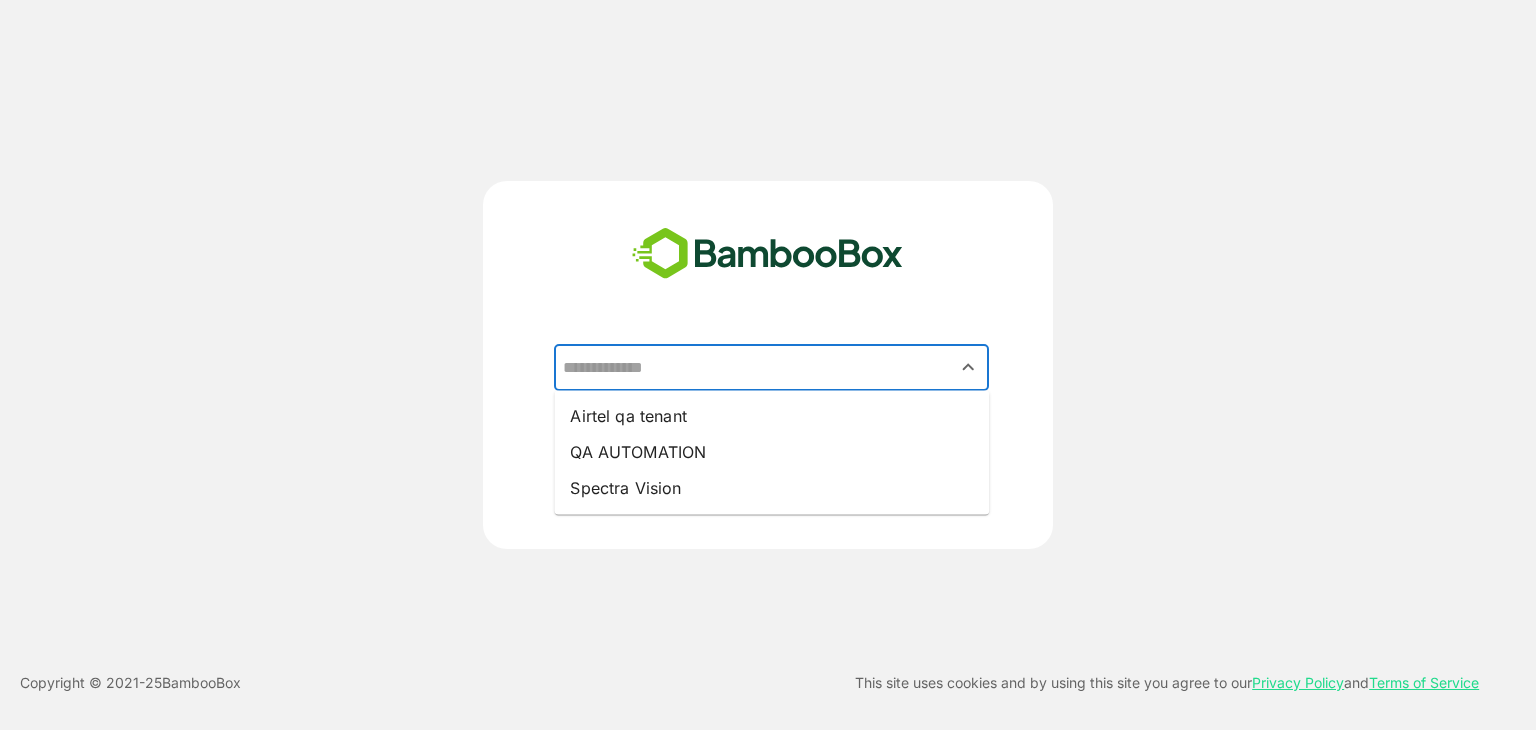 click at bounding box center (771, 368) 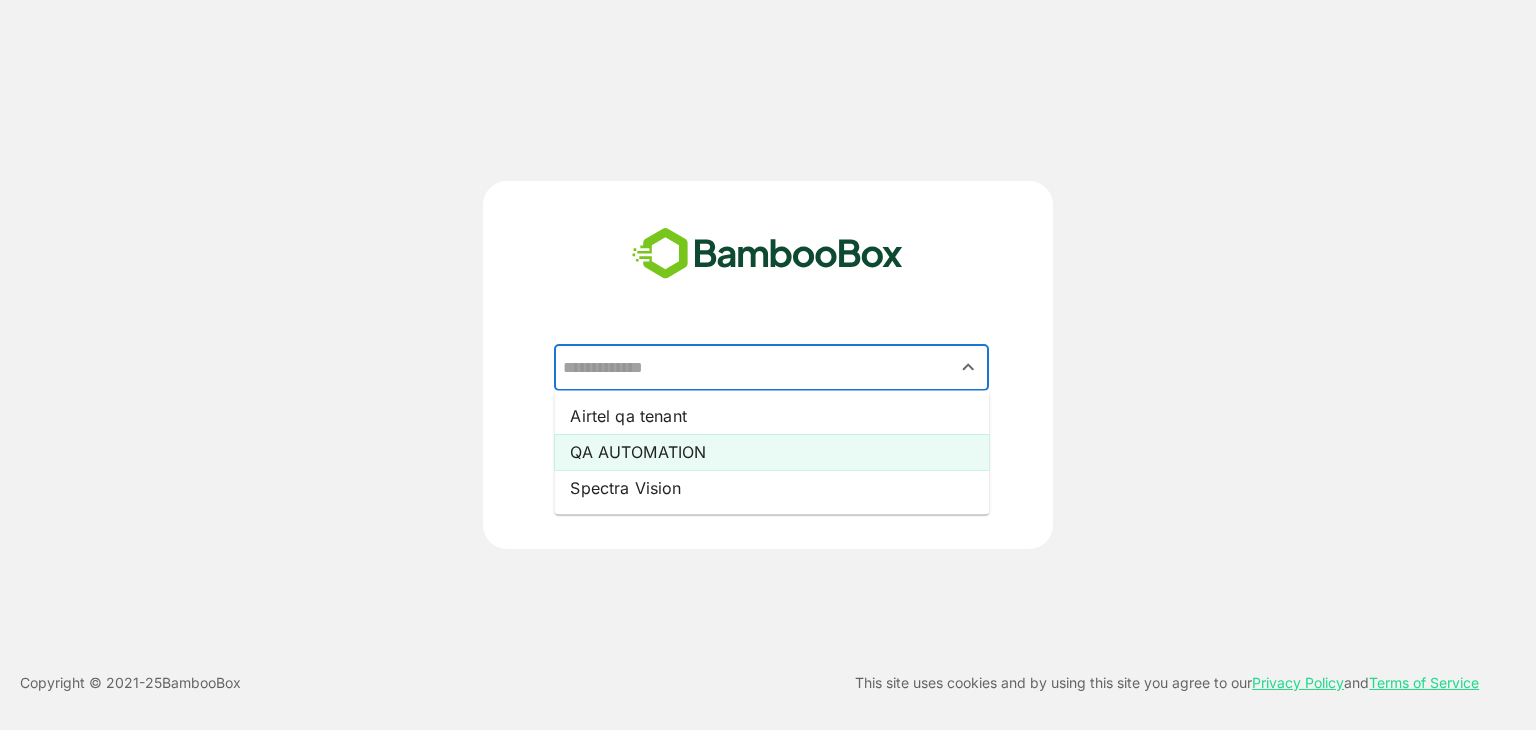click on "QA AUTOMATION" at bounding box center [771, 452] 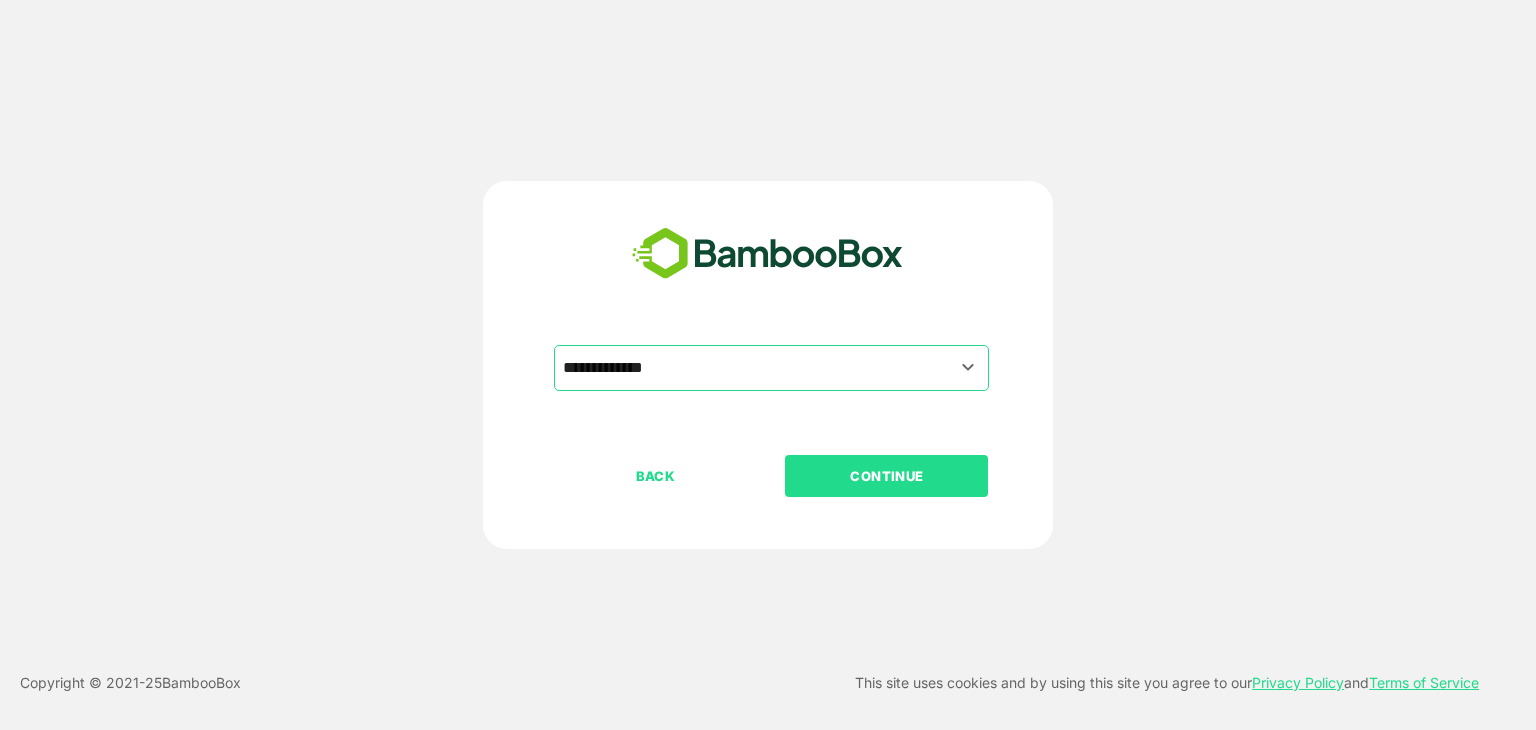click on "CONTINUE" at bounding box center (887, 476) 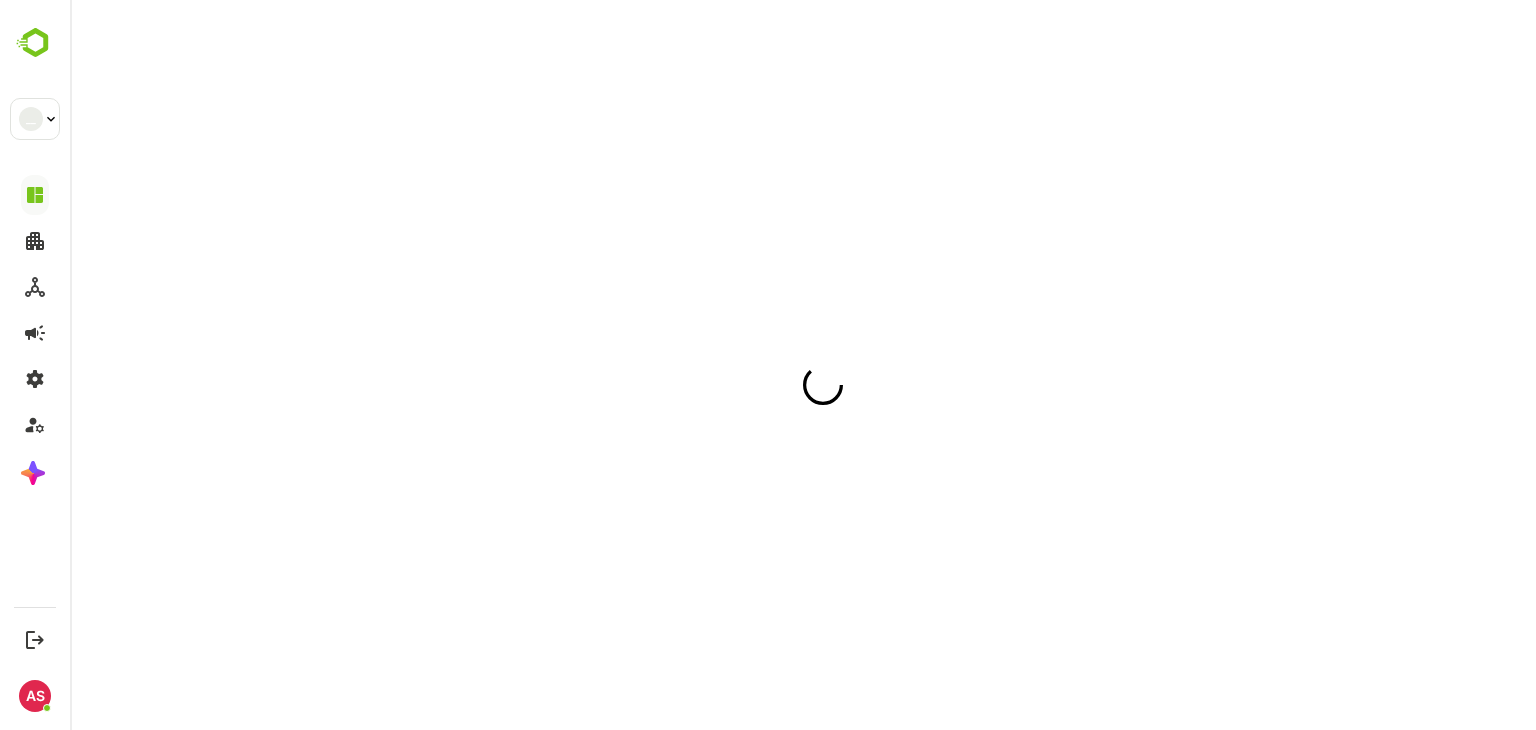 scroll, scrollTop: 0, scrollLeft: 0, axis: both 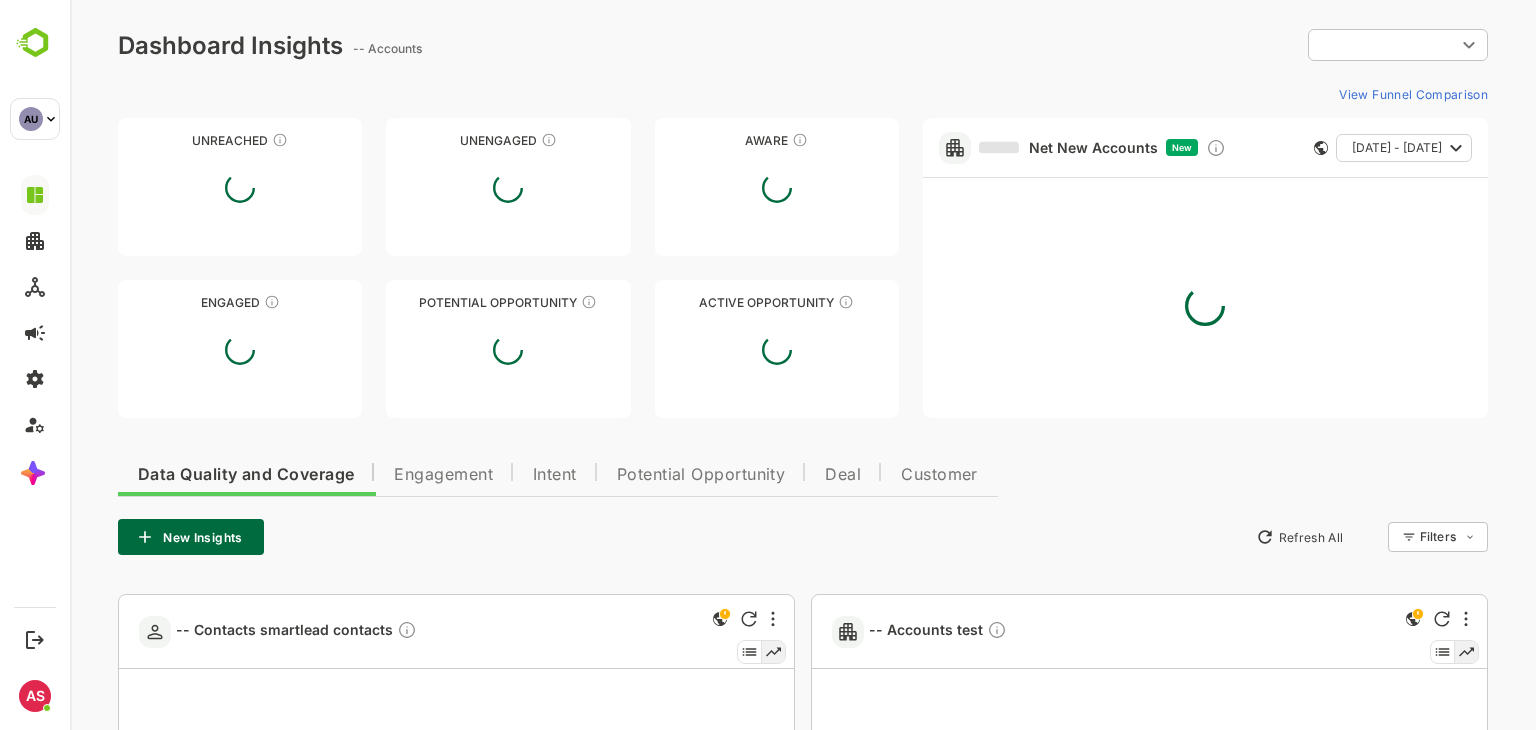 type on "**********" 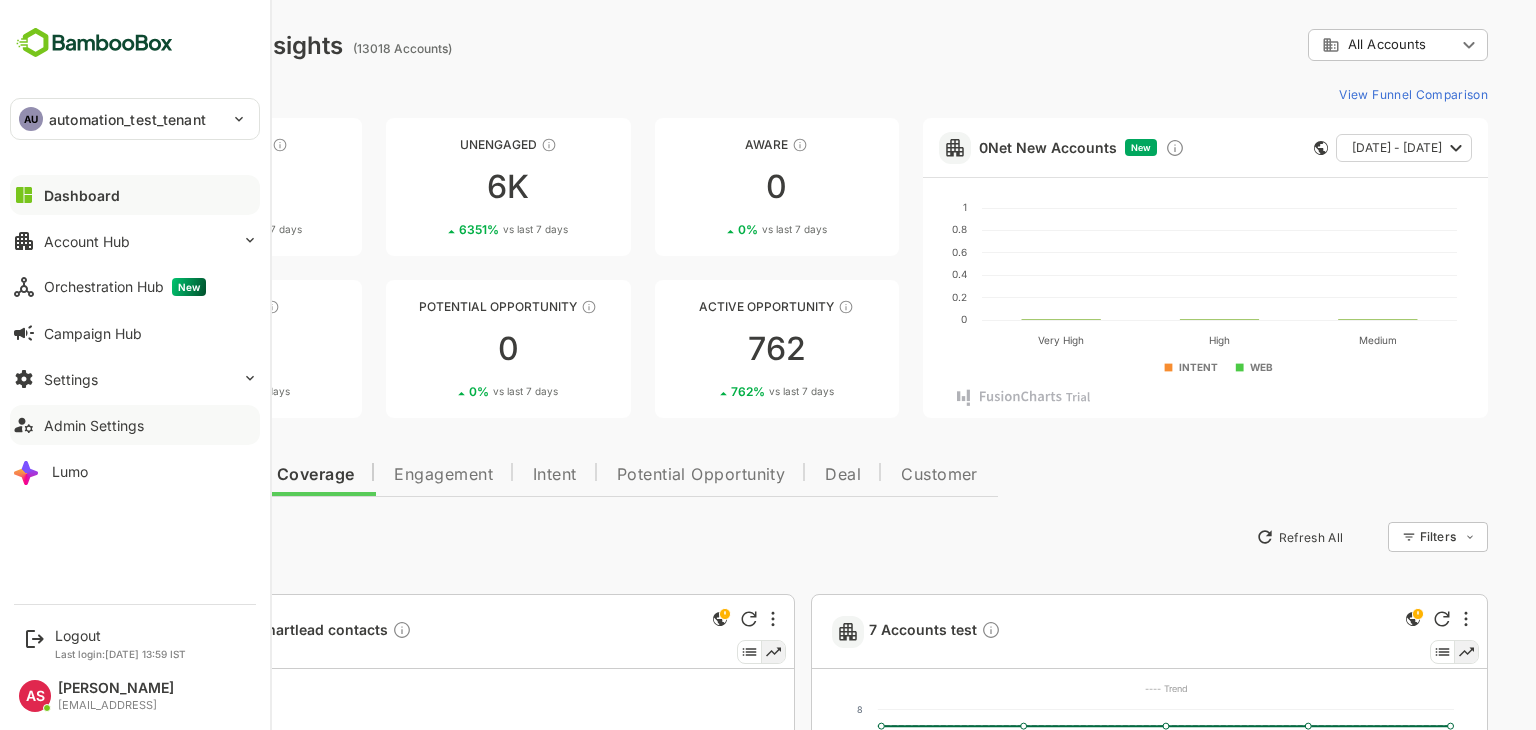 click on "Admin Settings" at bounding box center [94, 425] 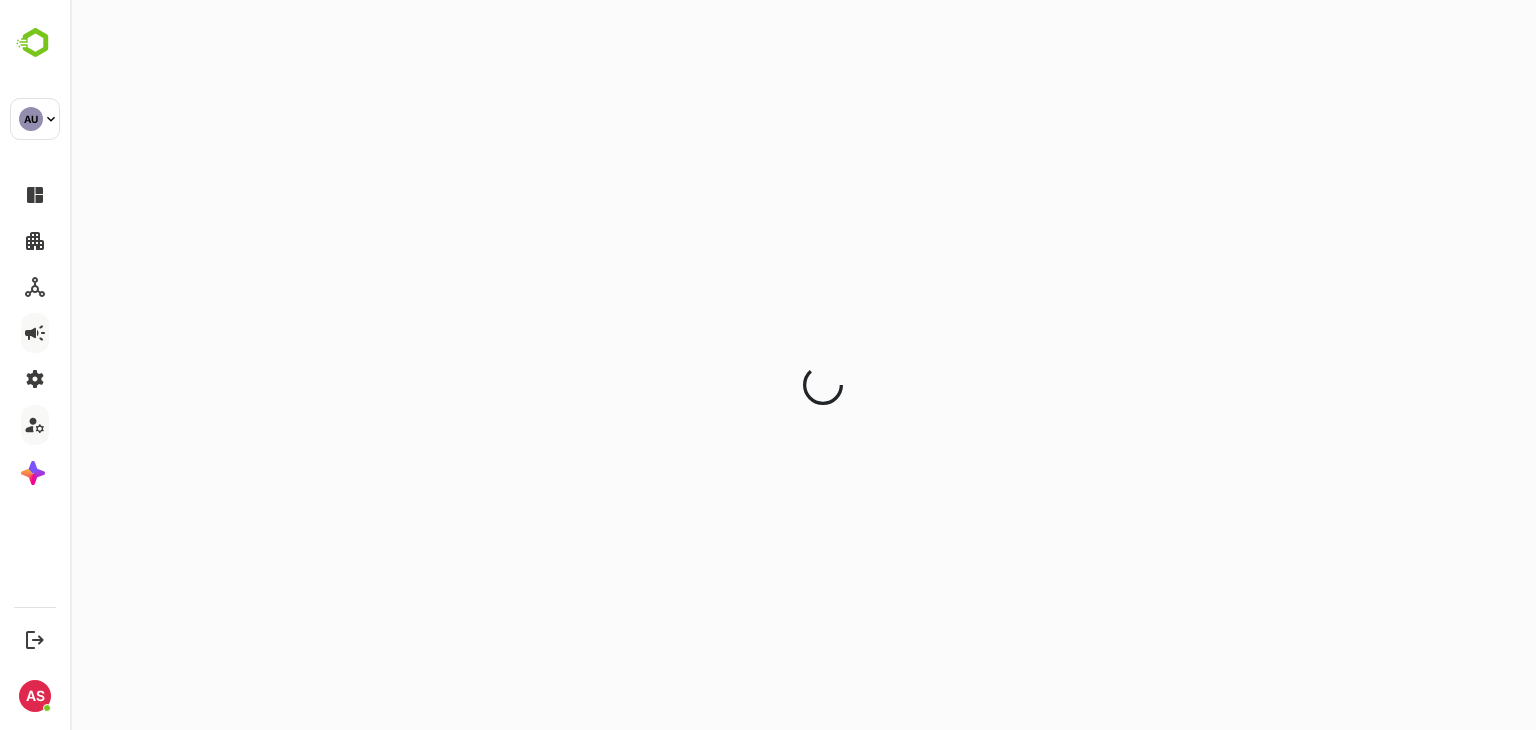 scroll, scrollTop: 0, scrollLeft: 0, axis: both 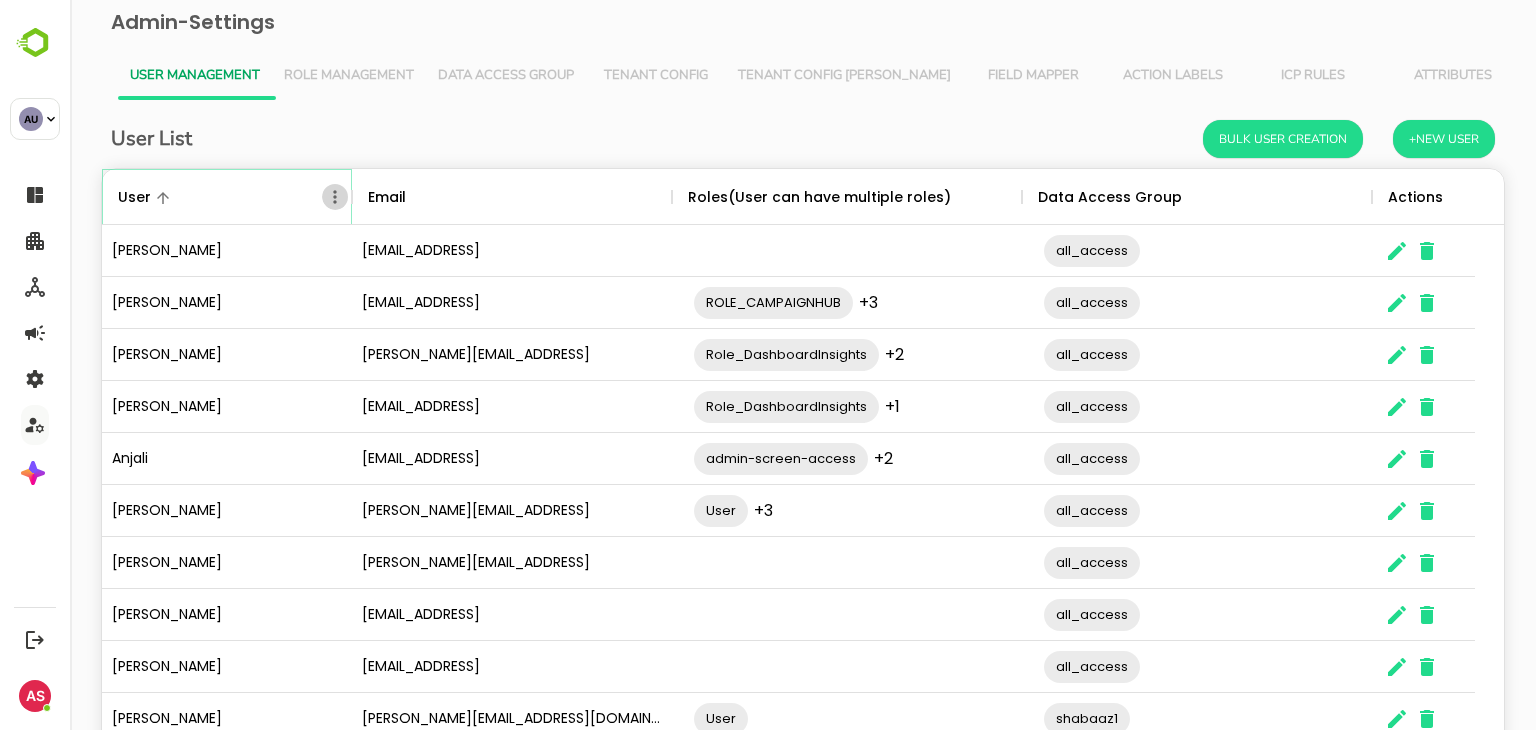 click 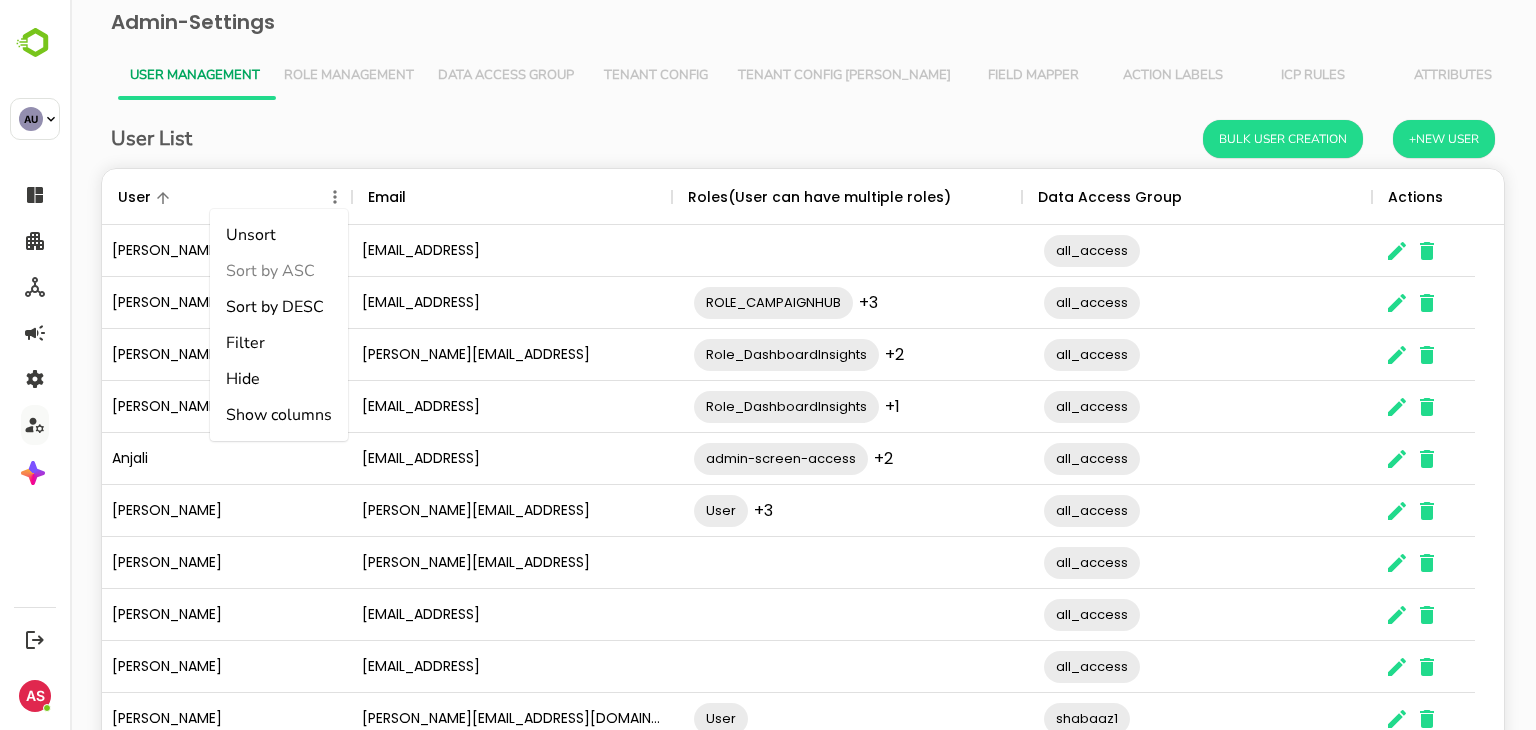 click on "Tenant Config" at bounding box center (656, 76) 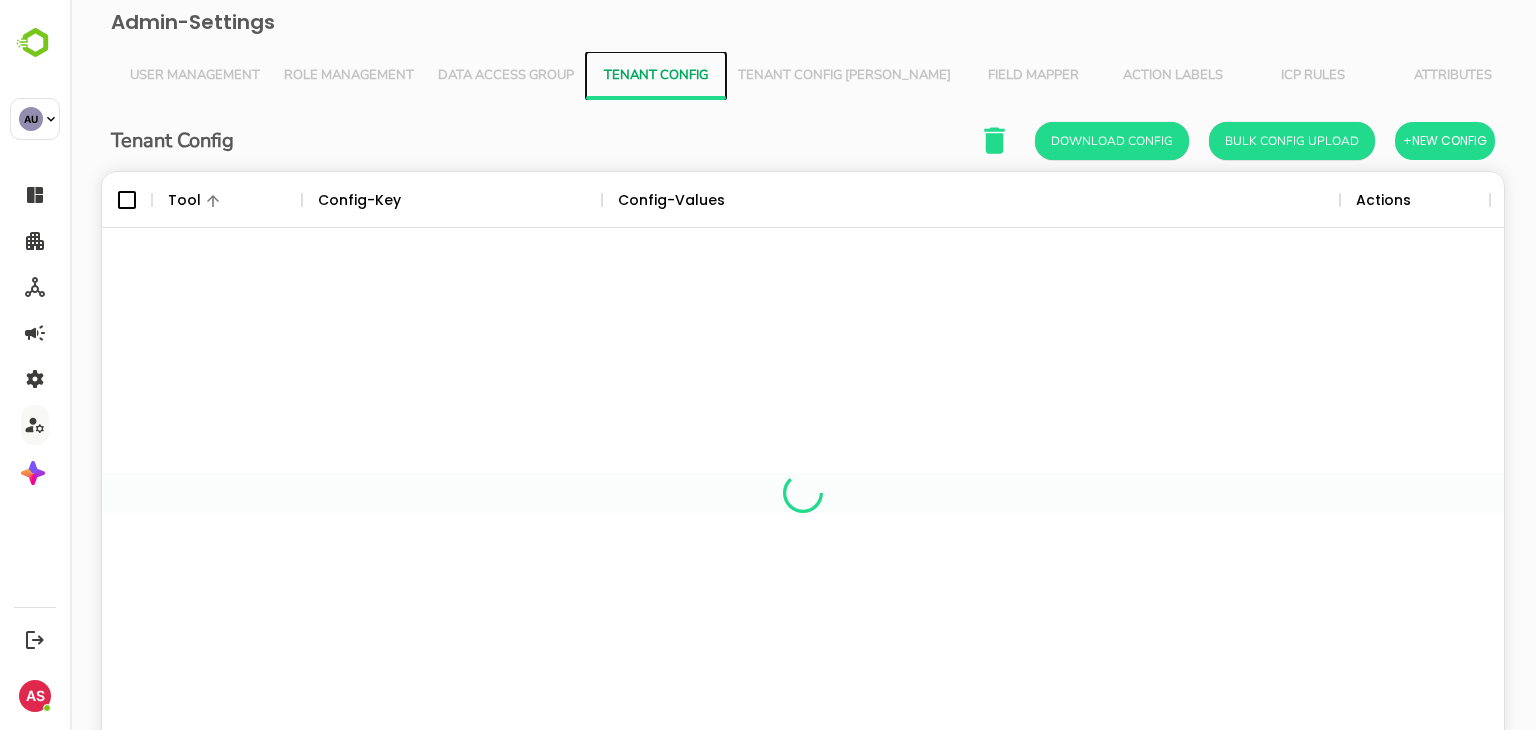 scroll, scrollTop: 16, scrollLeft: 16, axis: both 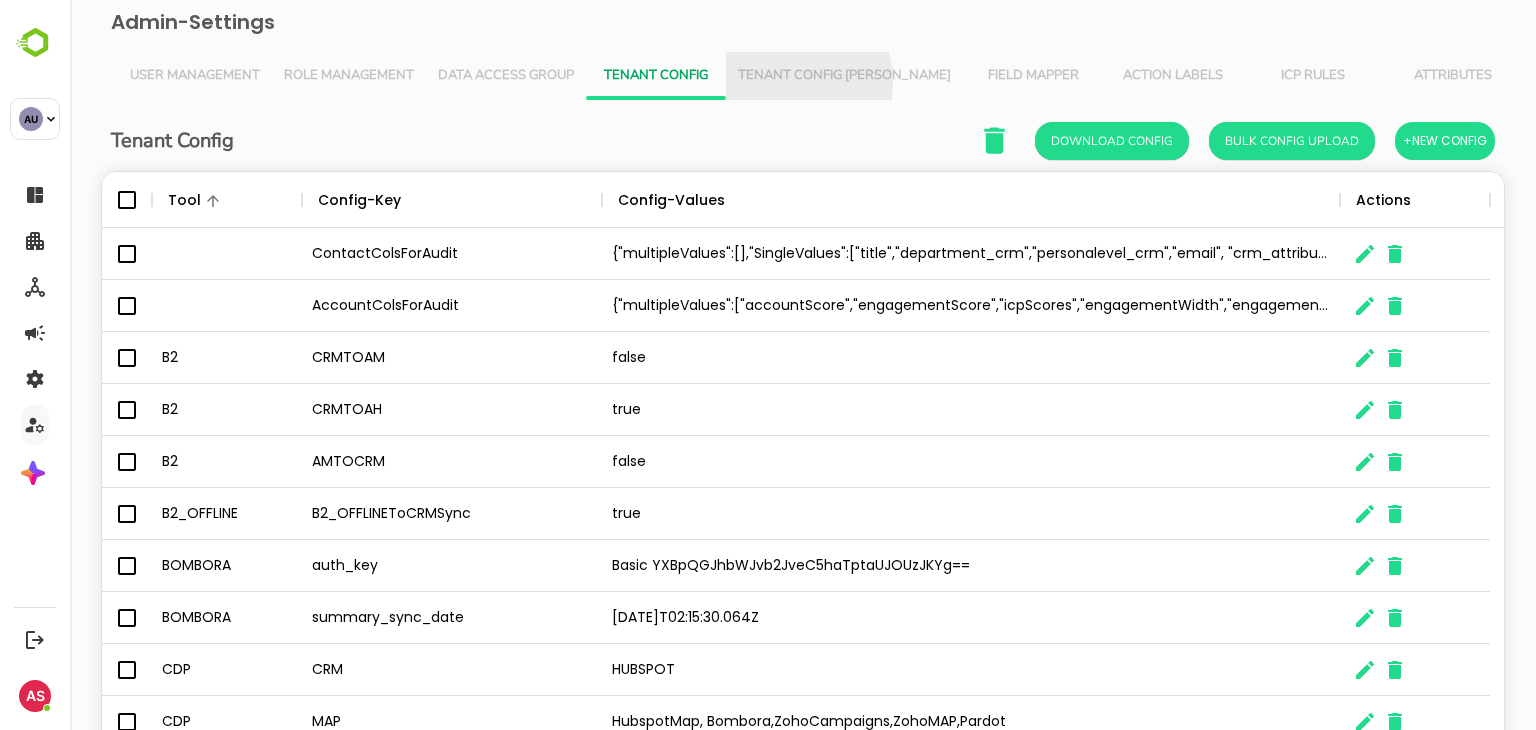 click on "Tenant Config Json" at bounding box center [844, 76] 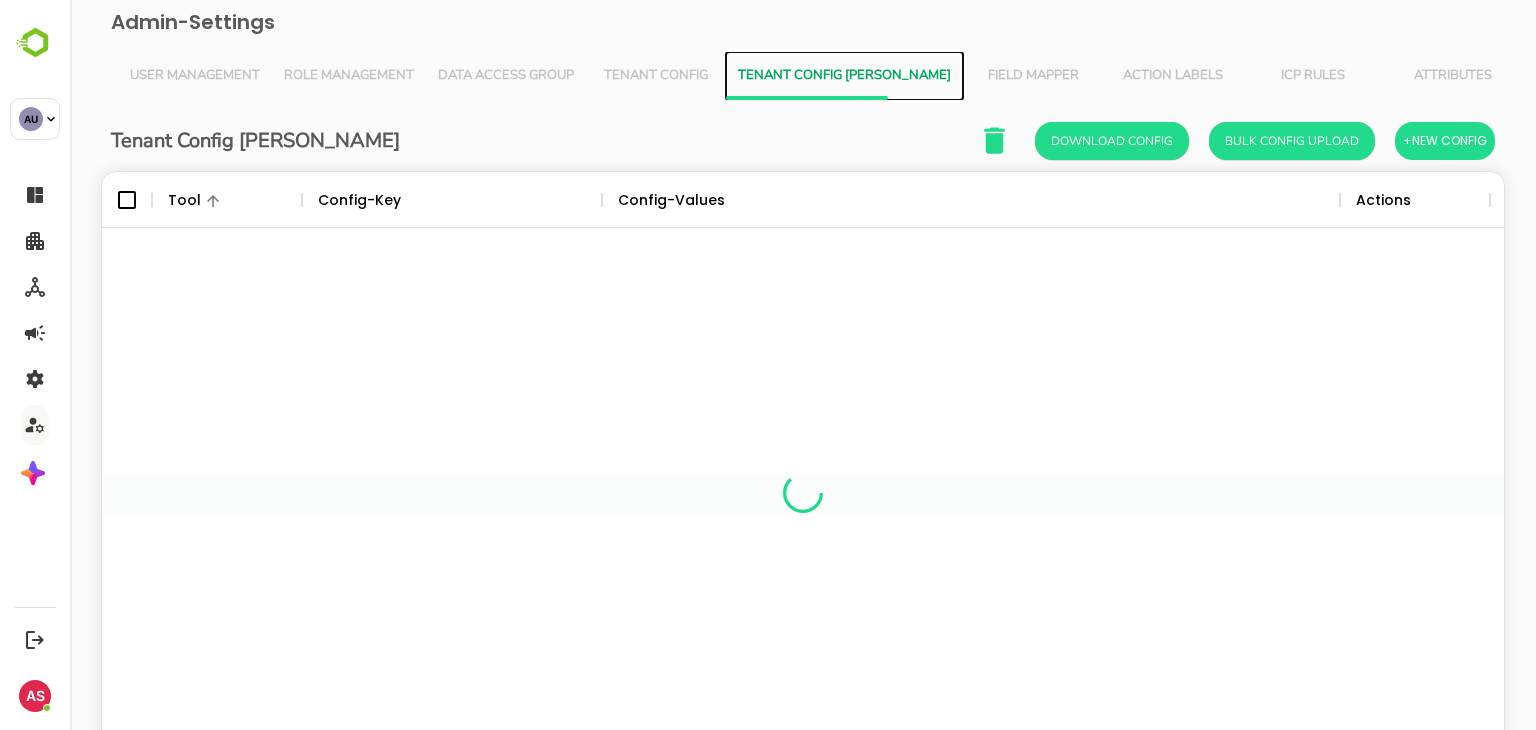 scroll, scrollTop: 16, scrollLeft: 16, axis: both 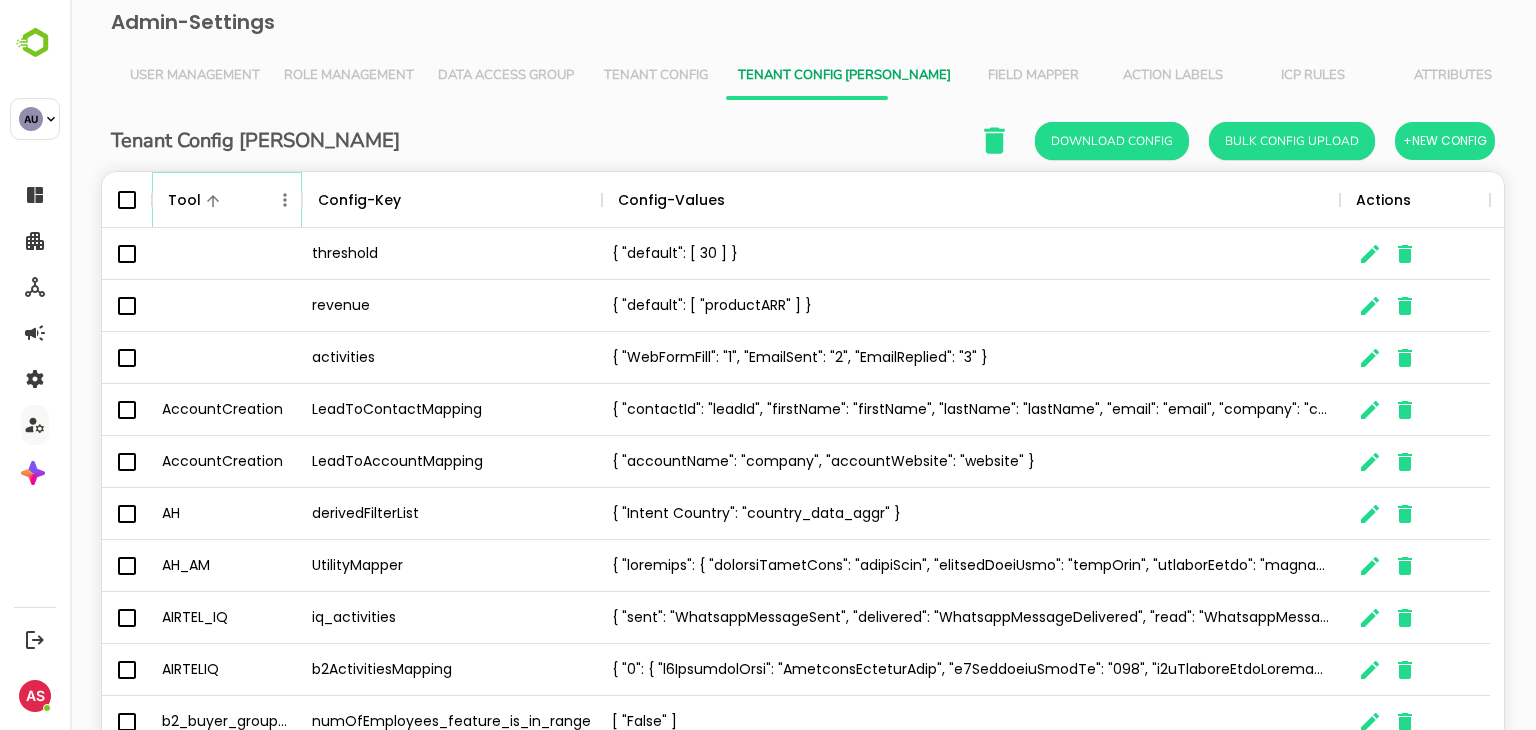 click 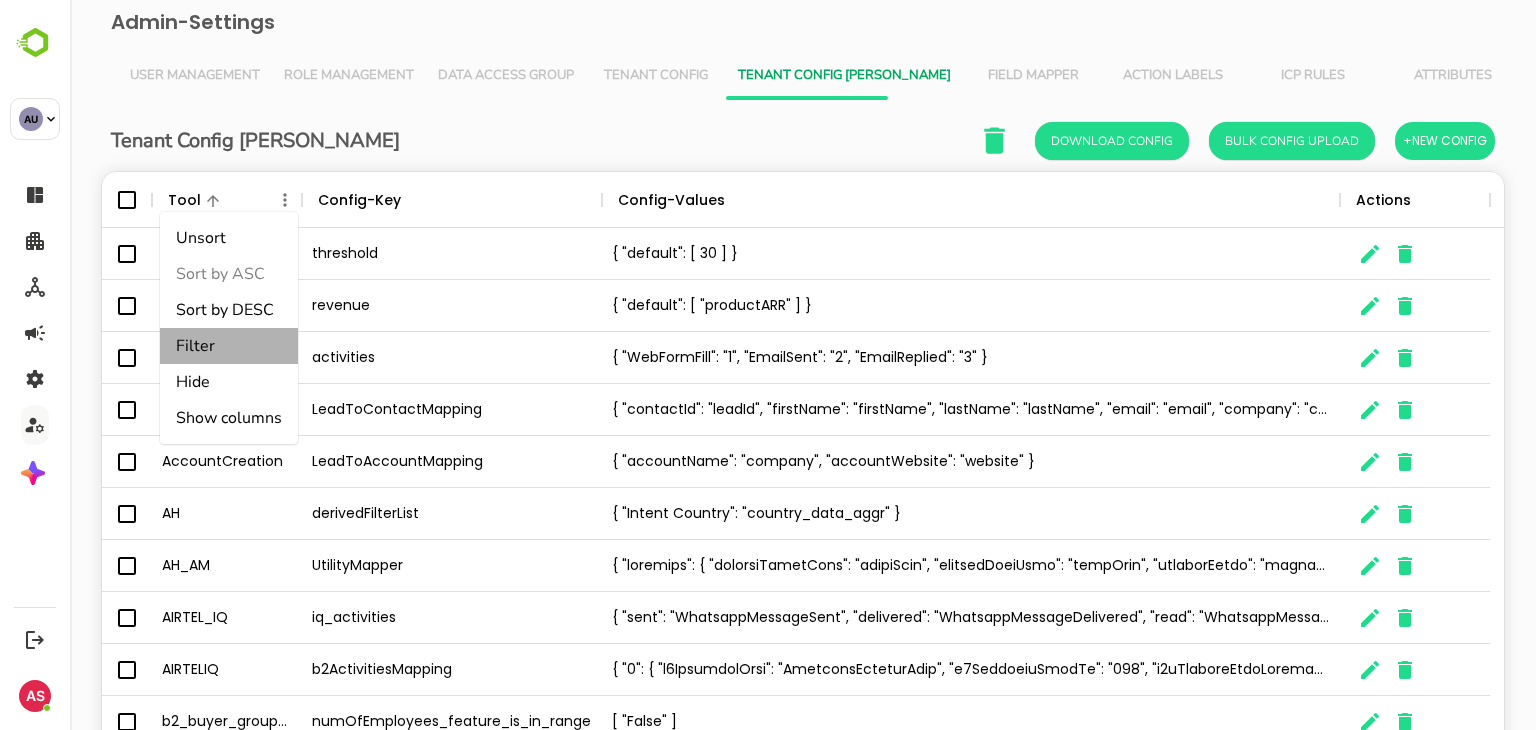 click on "Filter" at bounding box center [229, 346] 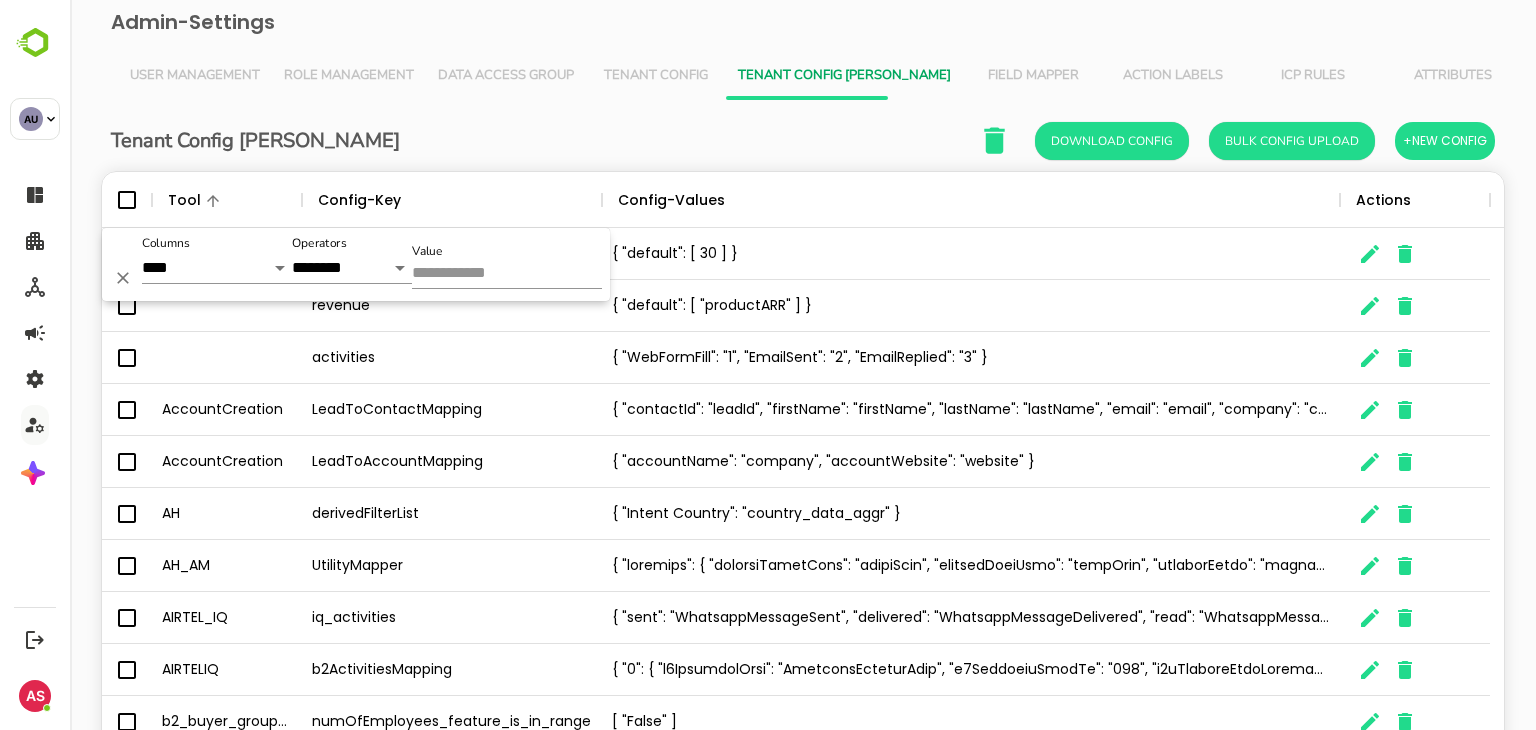 click on "Value" at bounding box center (507, 274) 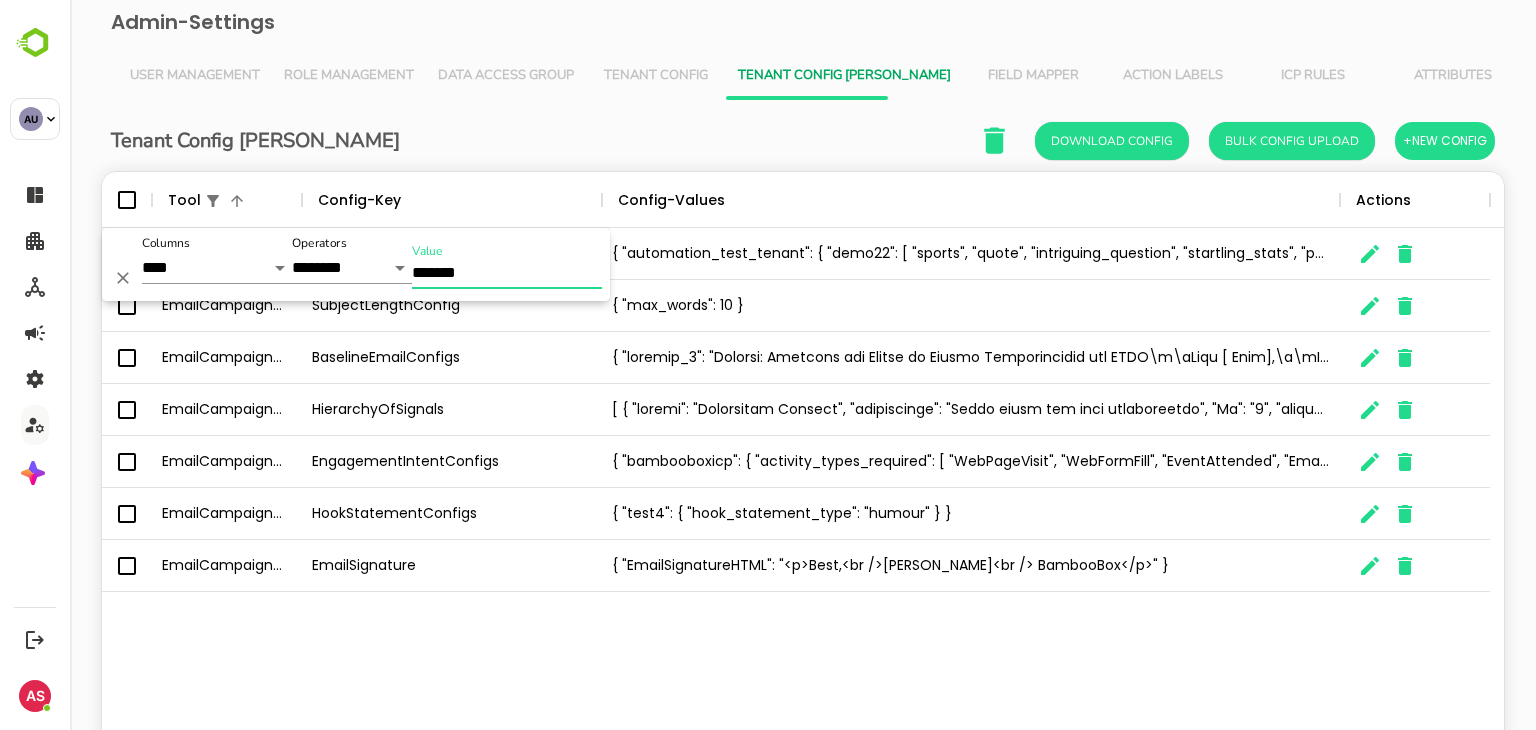 type on "*******" 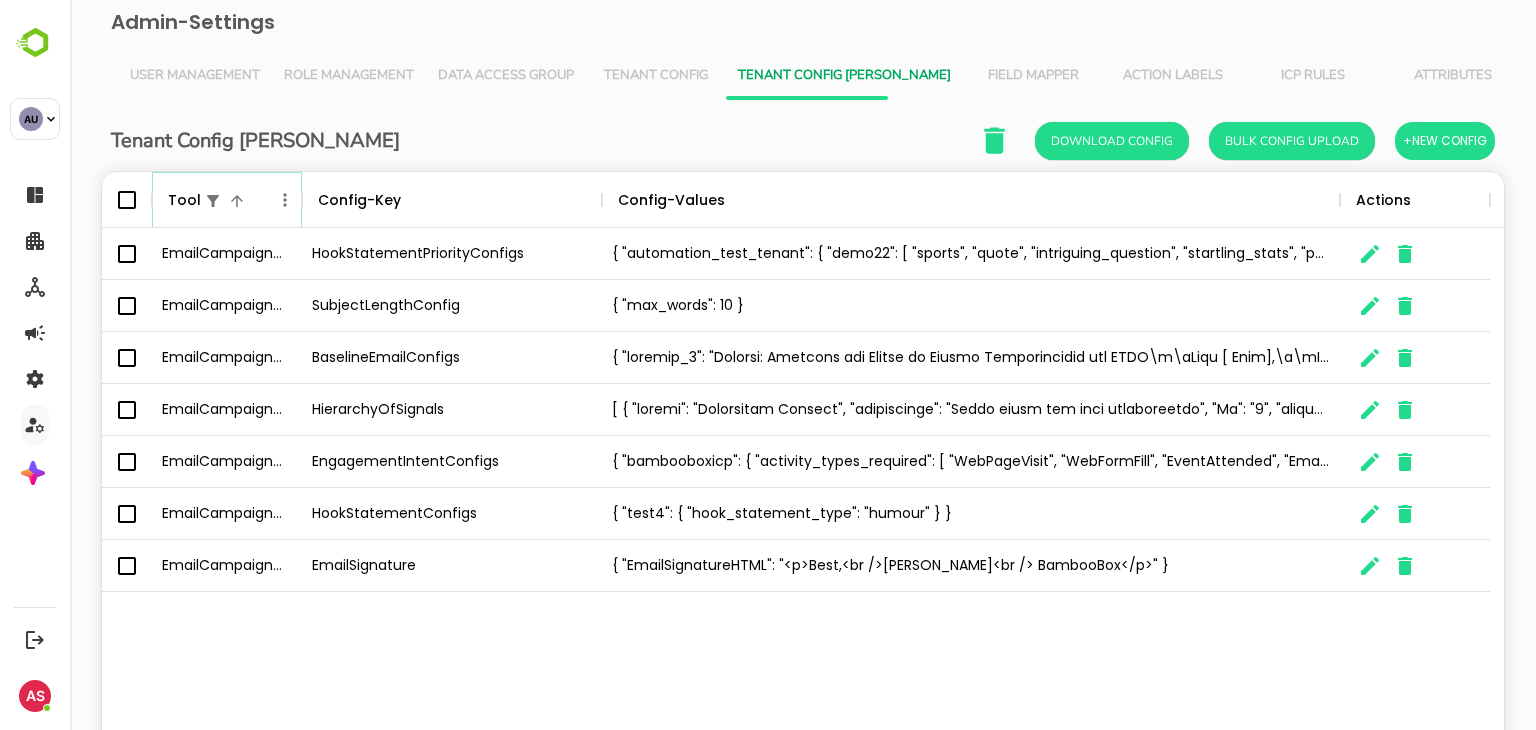 click 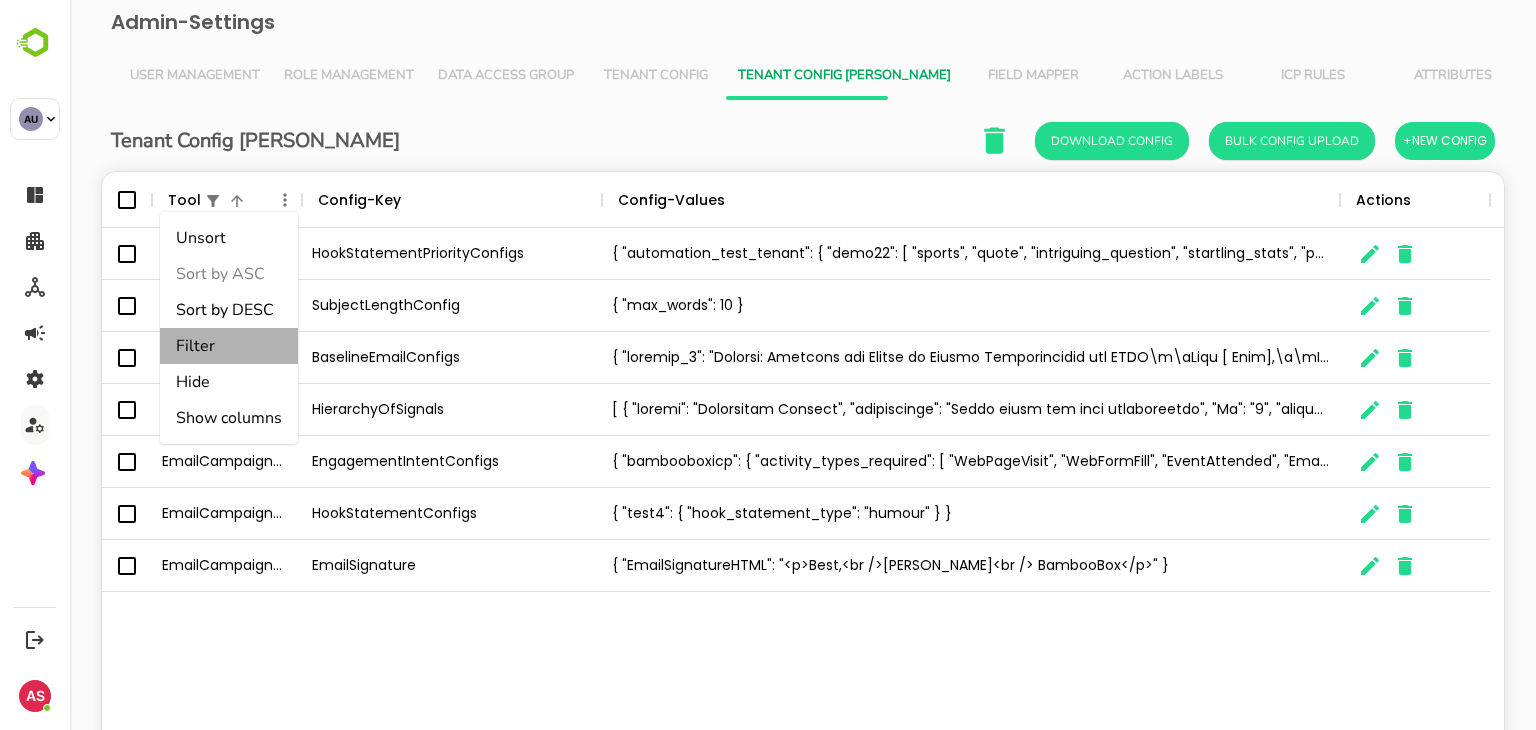 click on "Filter" at bounding box center (229, 346) 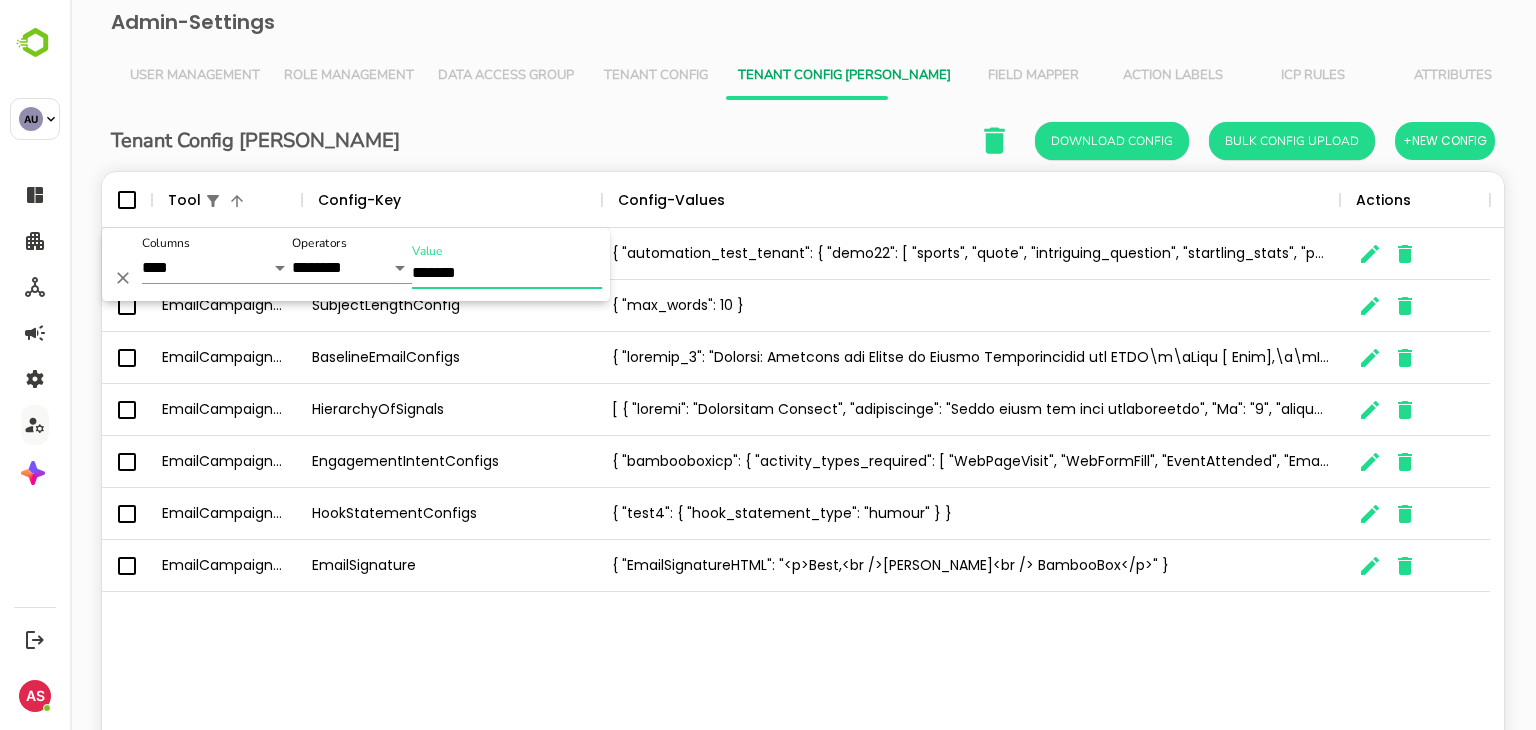 click on "*******" at bounding box center (507, 274) 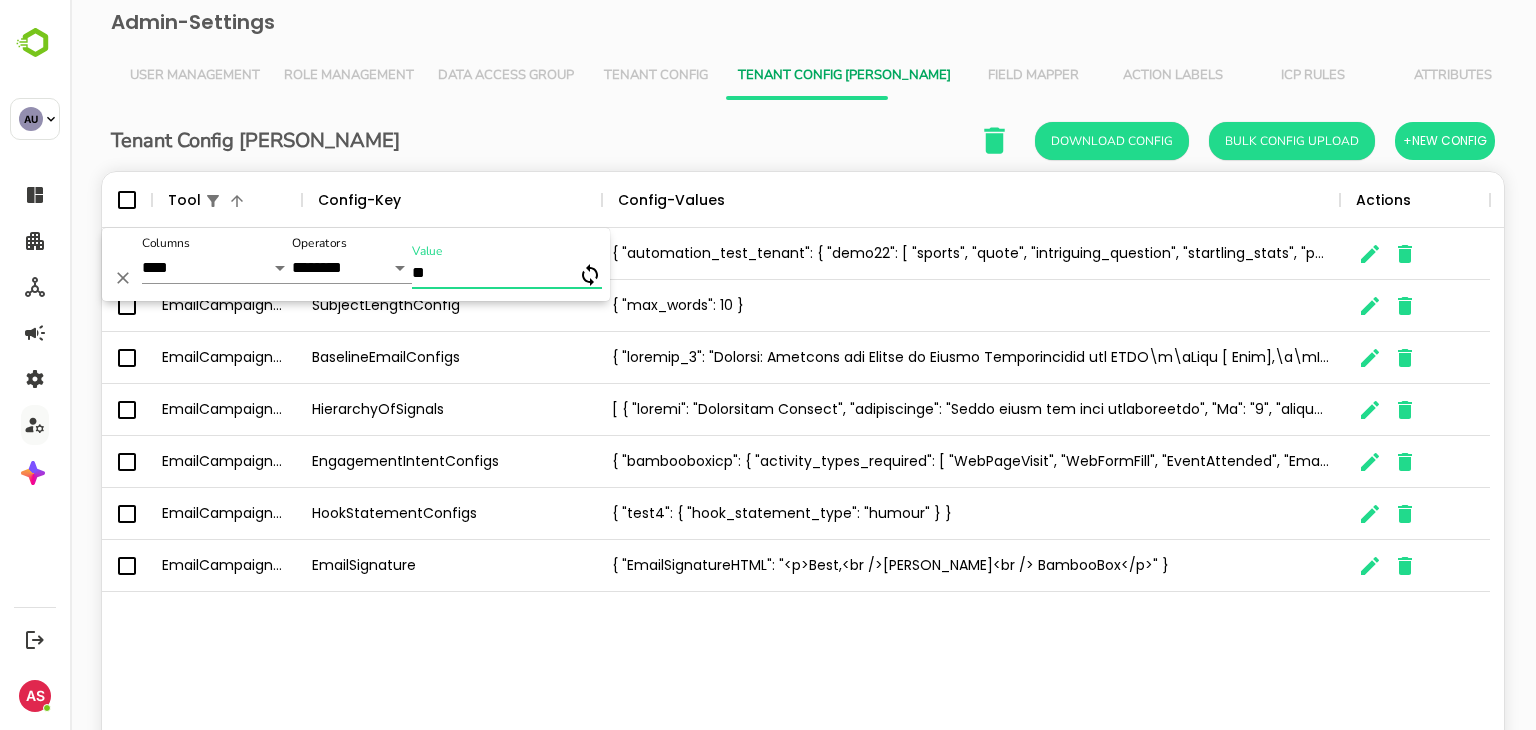 type on "*" 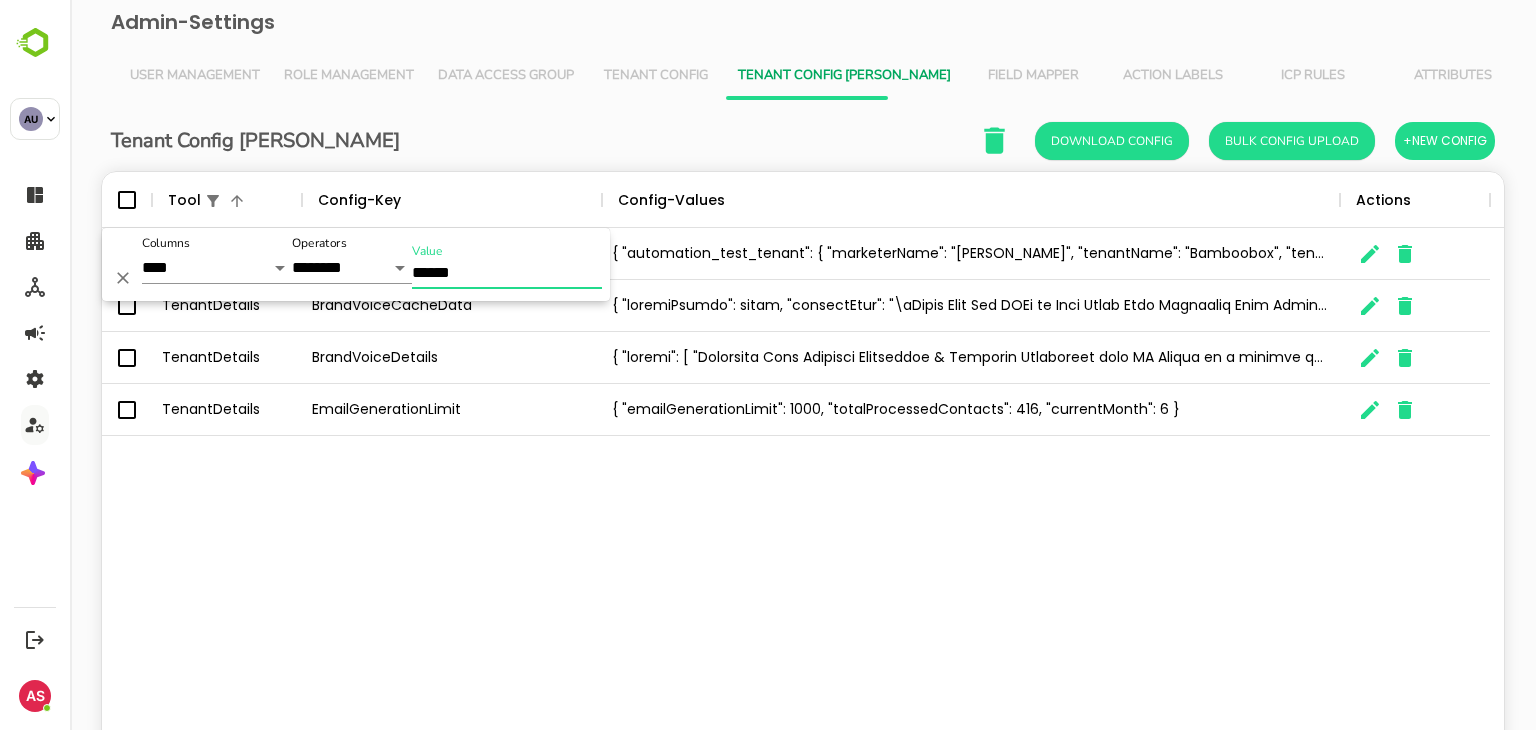 type on "******" 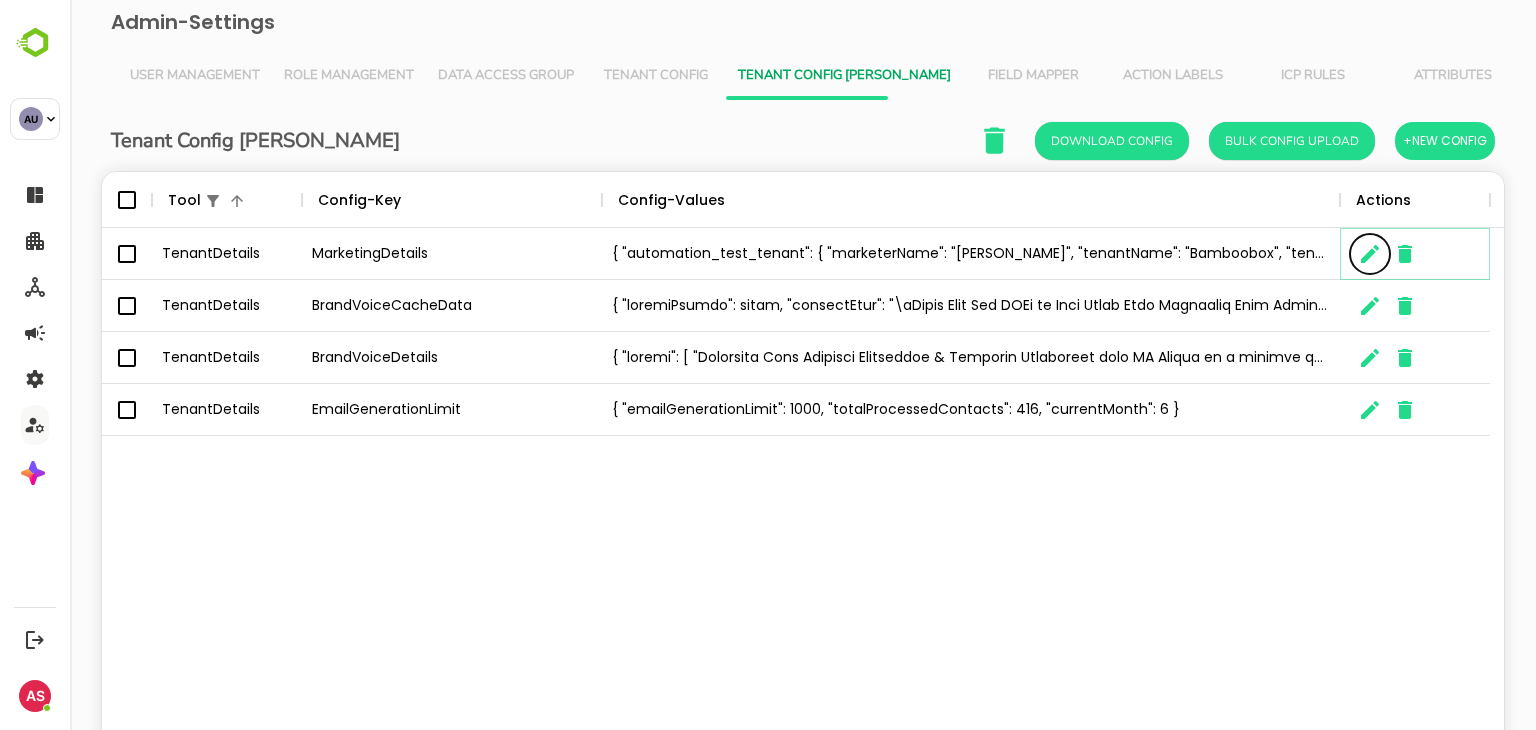 click 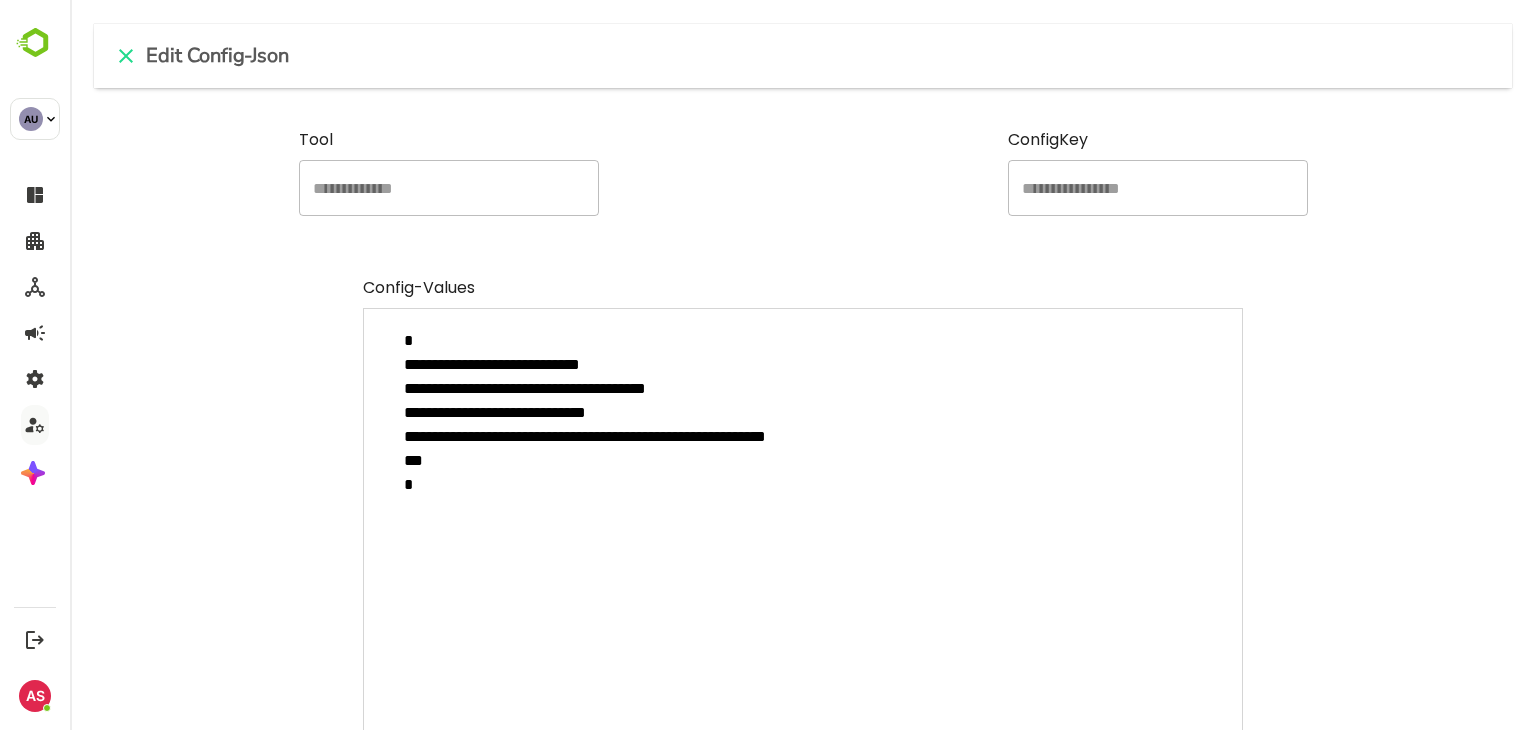 click on "**********" at bounding box center [803, 172] 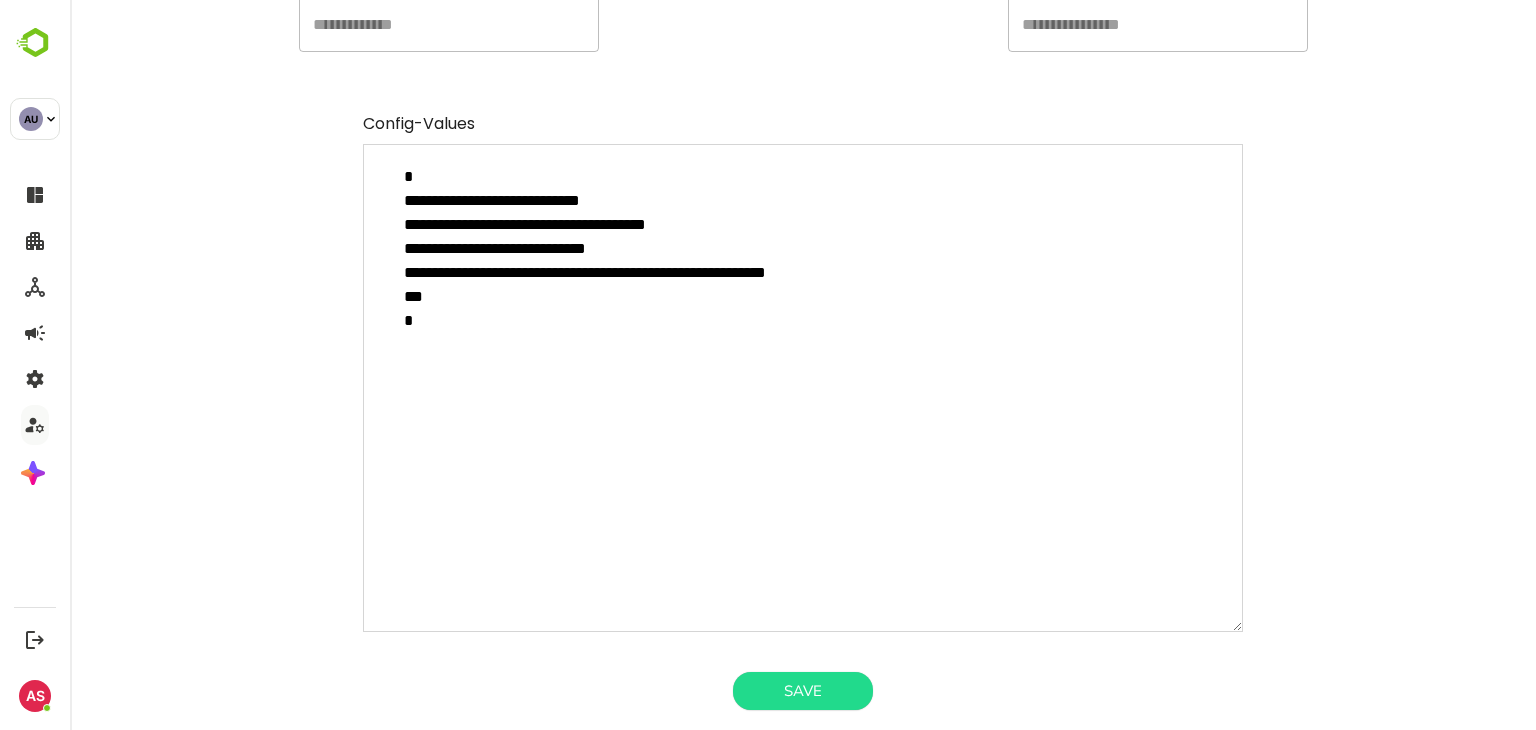 scroll, scrollTop: 0, scrollLeft: 0, axis: both 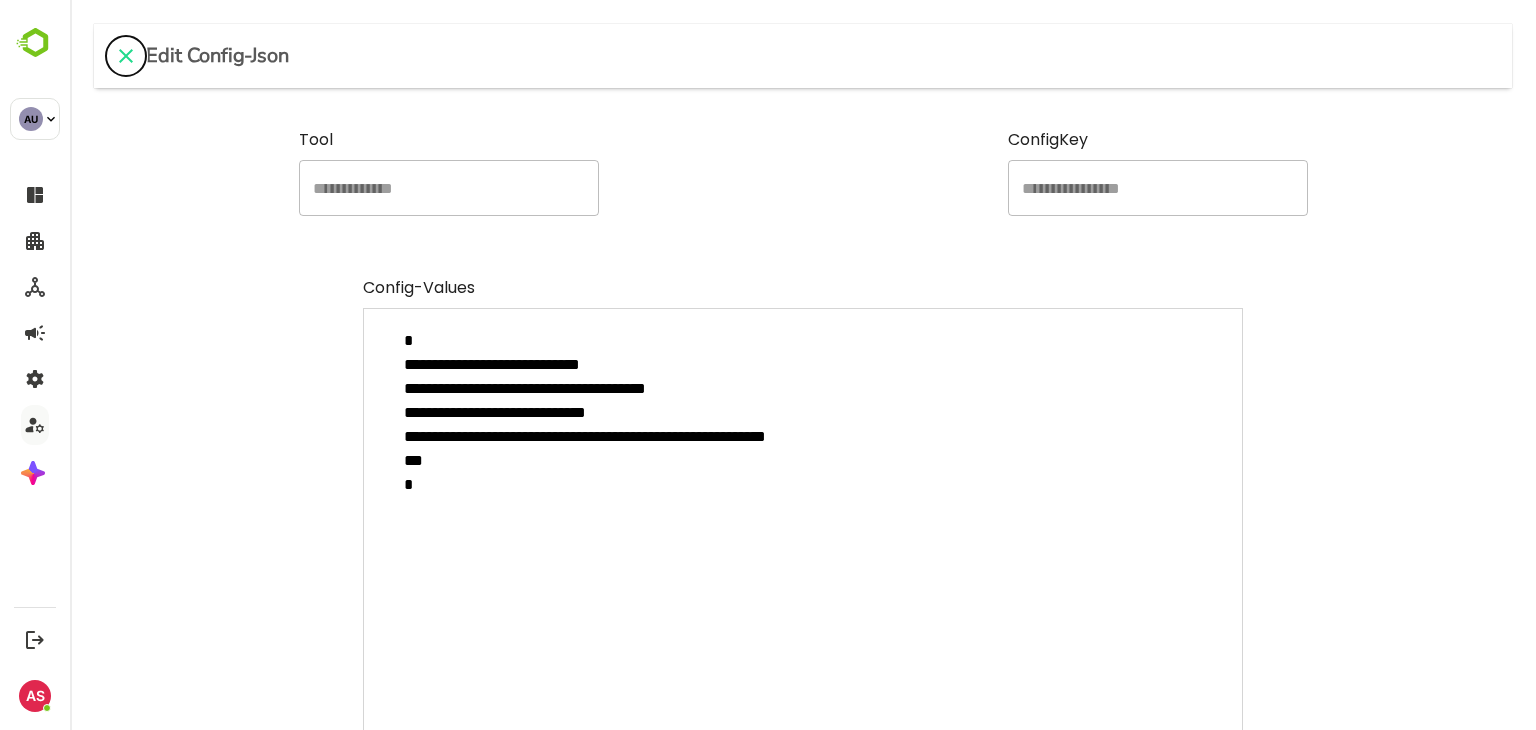 click 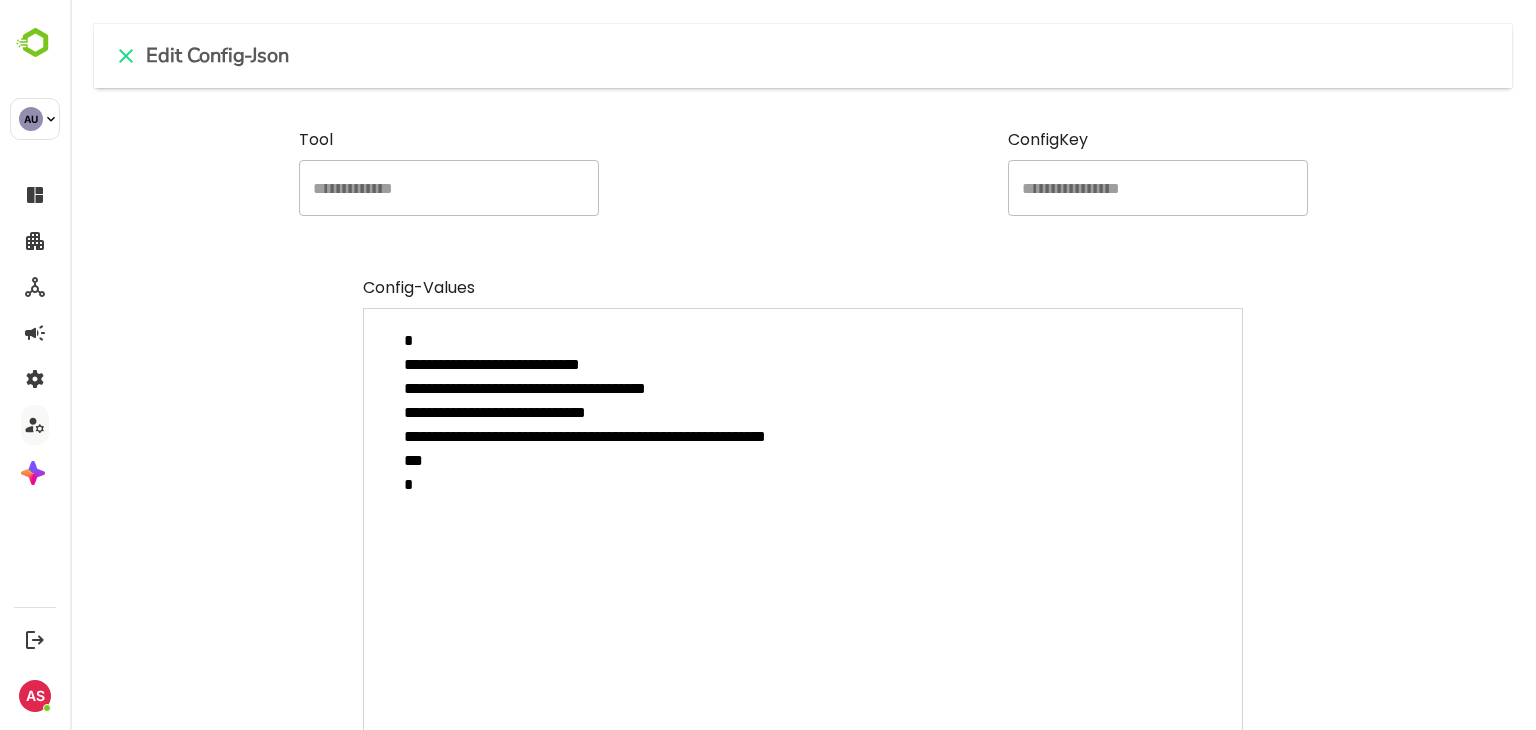 type on "*" 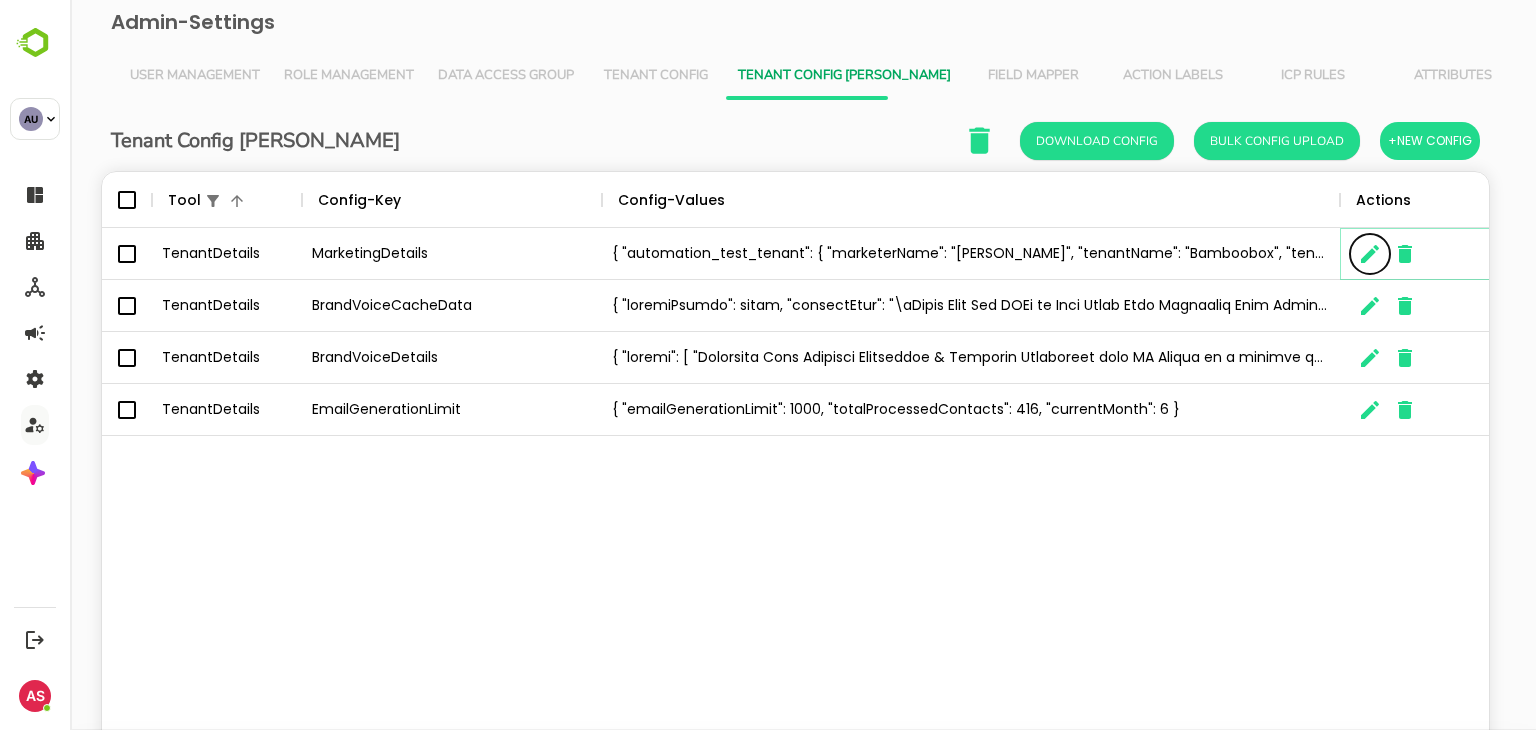 scroll, scrollTop: 16, scrollLeft: 16, axis: both 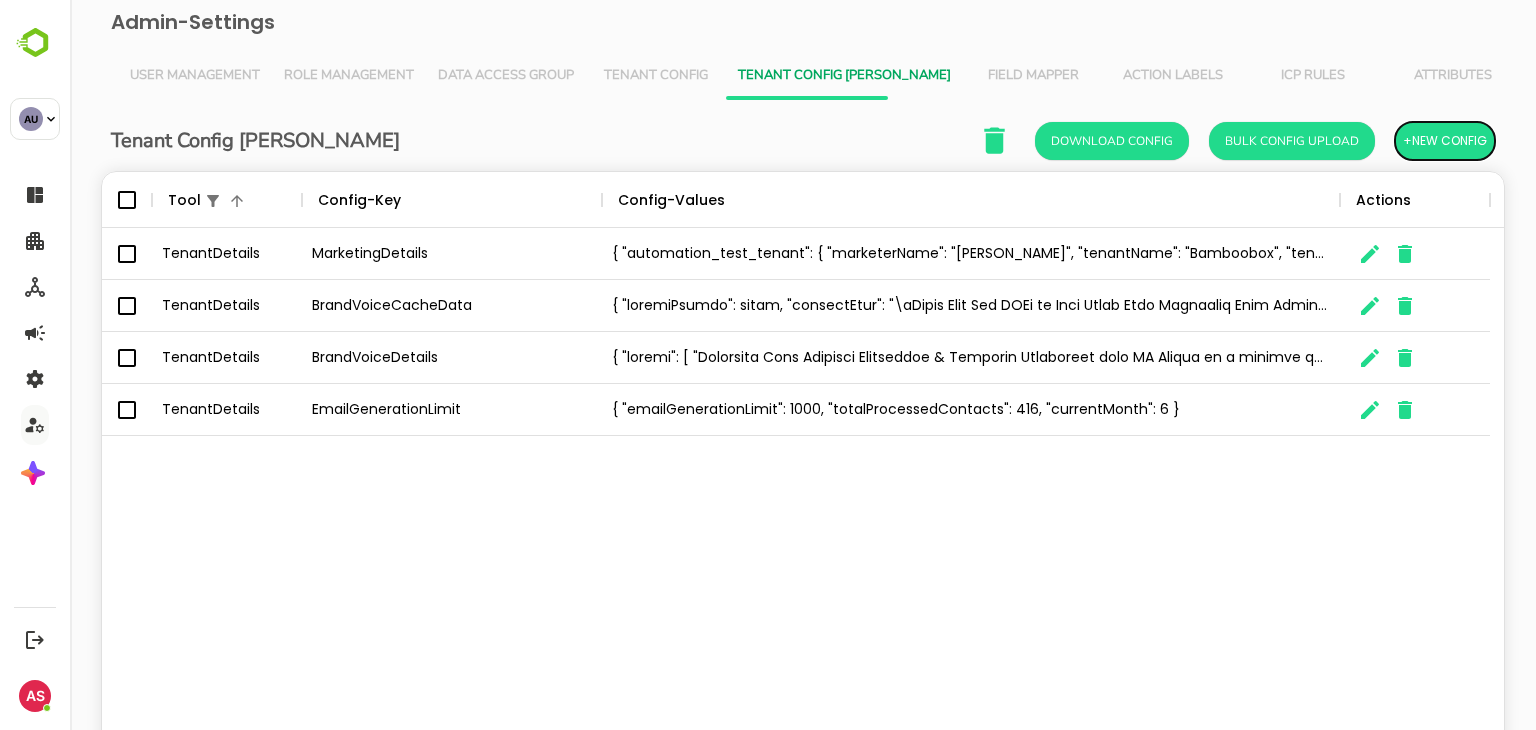 click on "+New Config" at bounding box center (1445, 141) 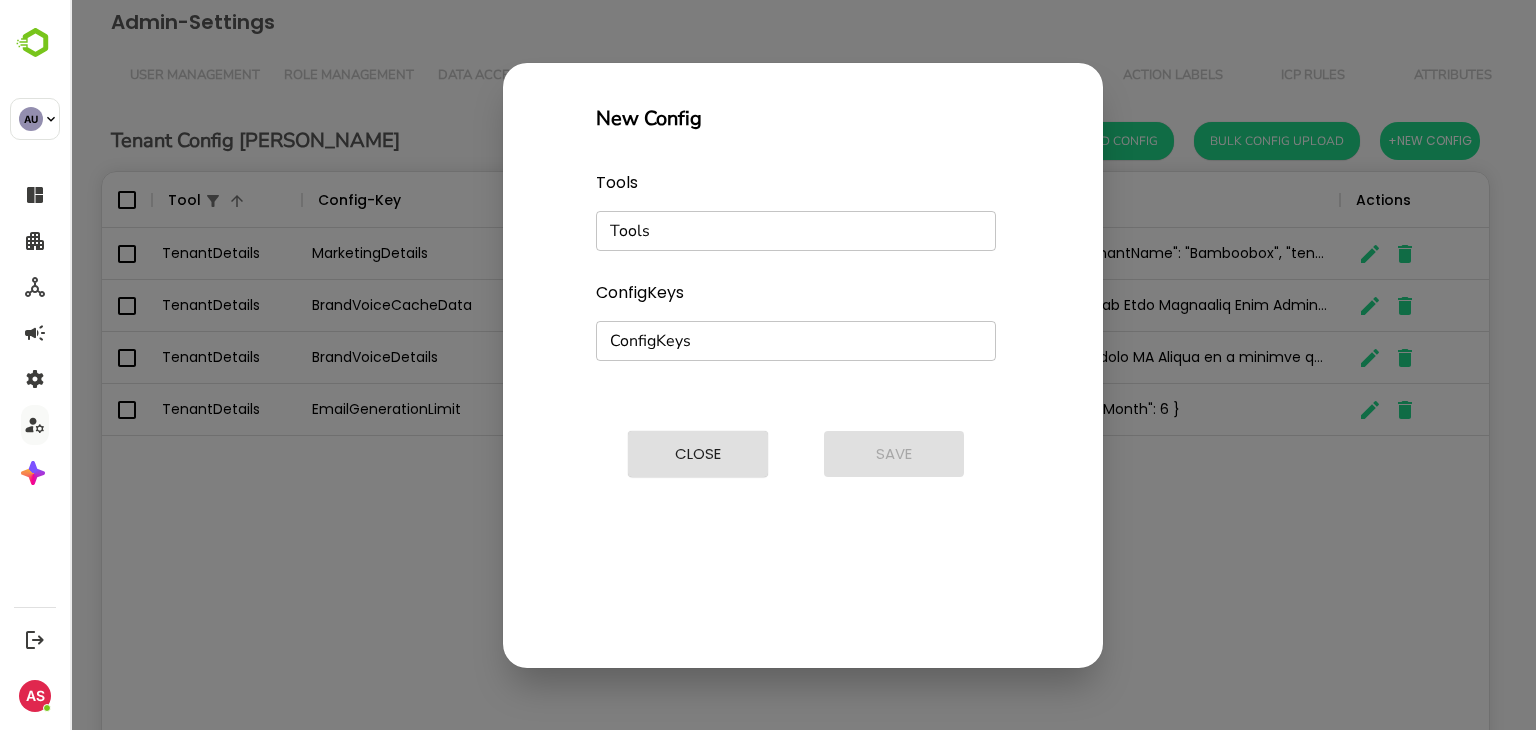 click on "Tools" at bounding box center (779, 231) 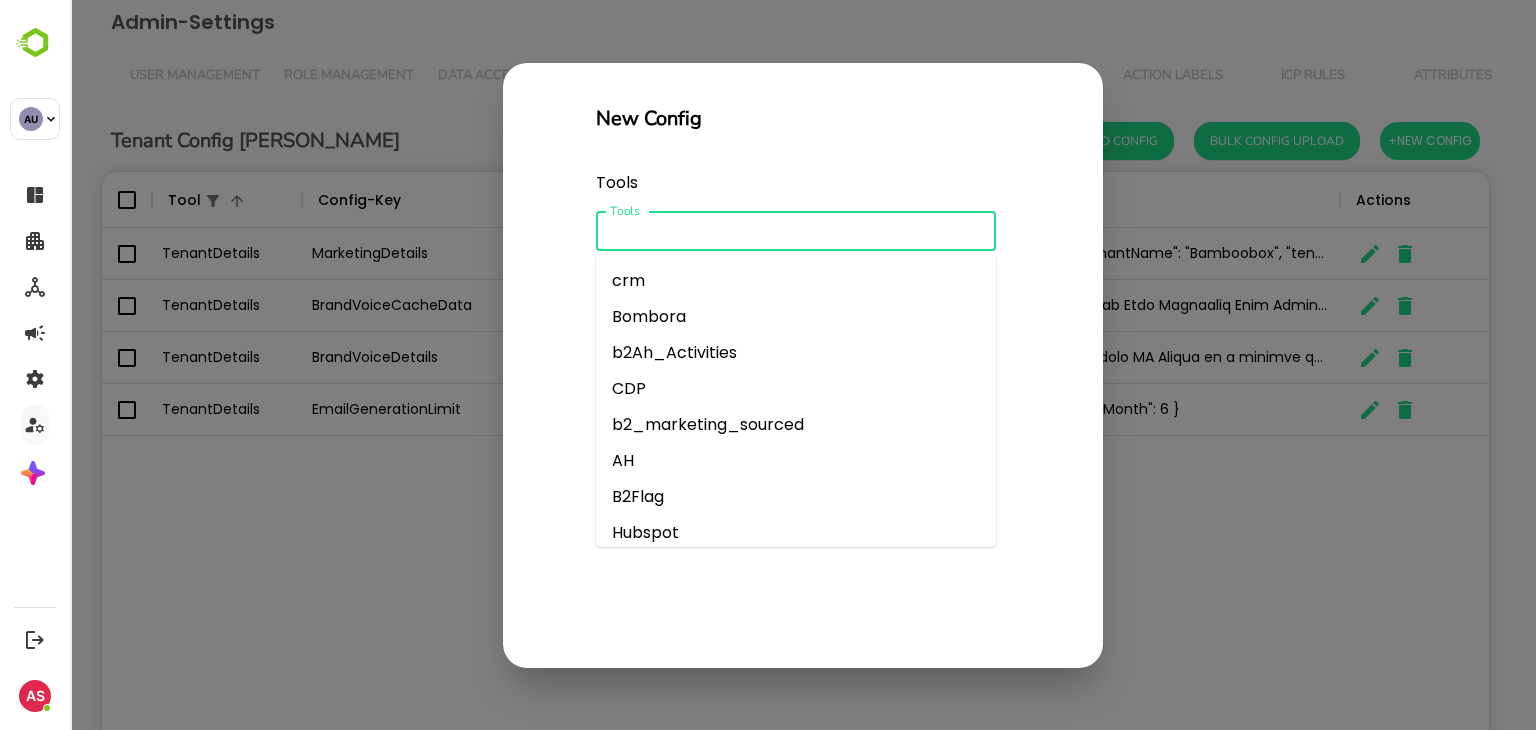 paste on "**********" 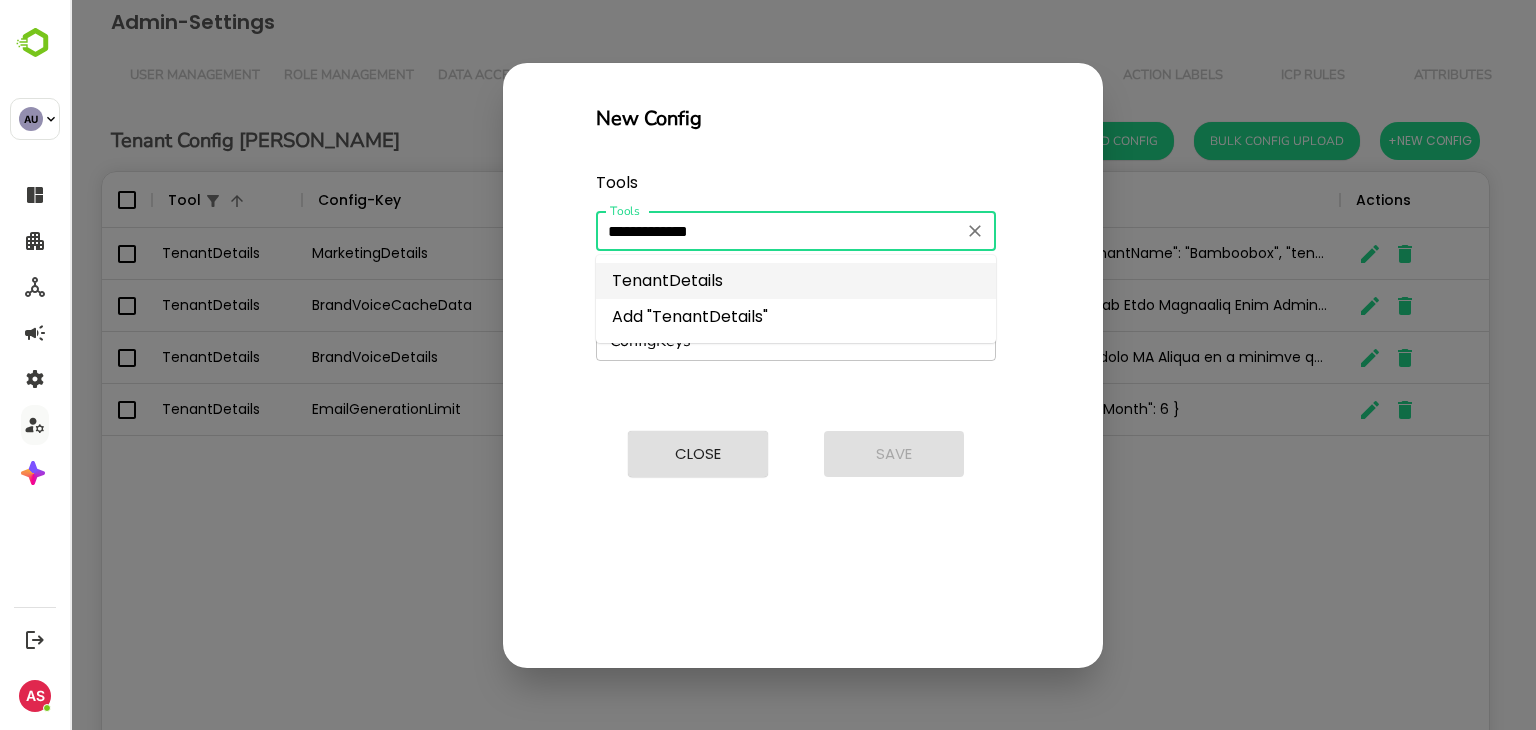 click on "TenantDetails" at bounding box center [796, 281] 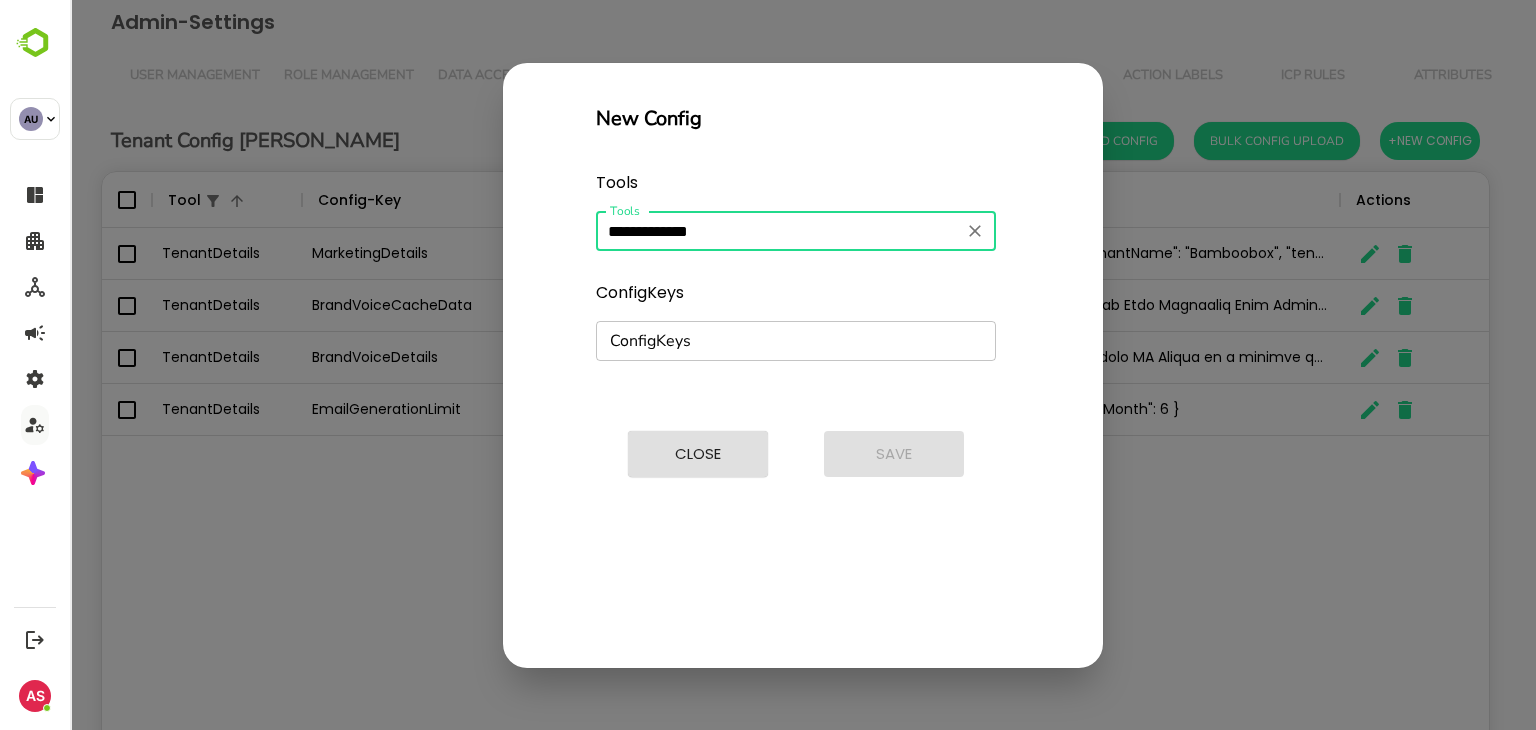 type on "**********" 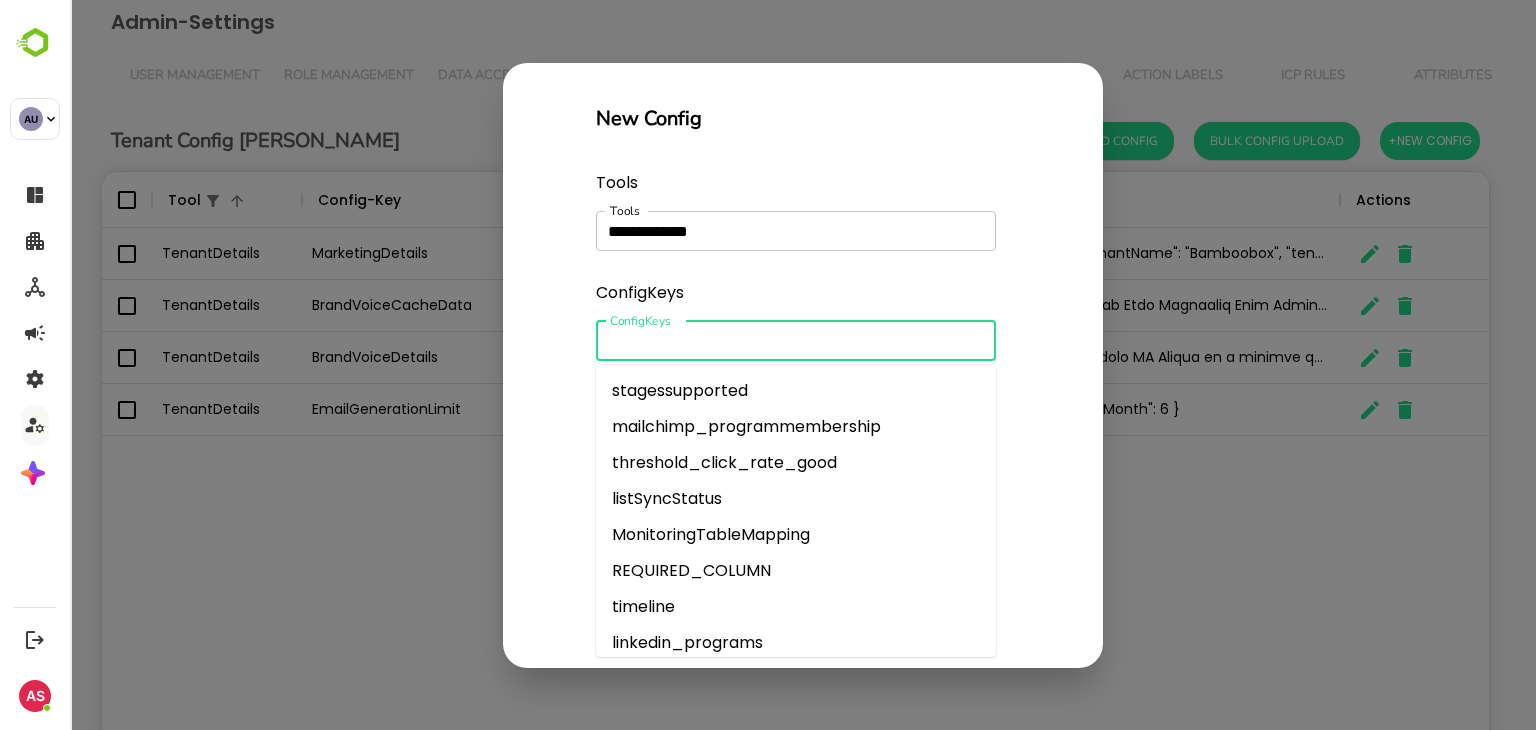 paste on "**********" 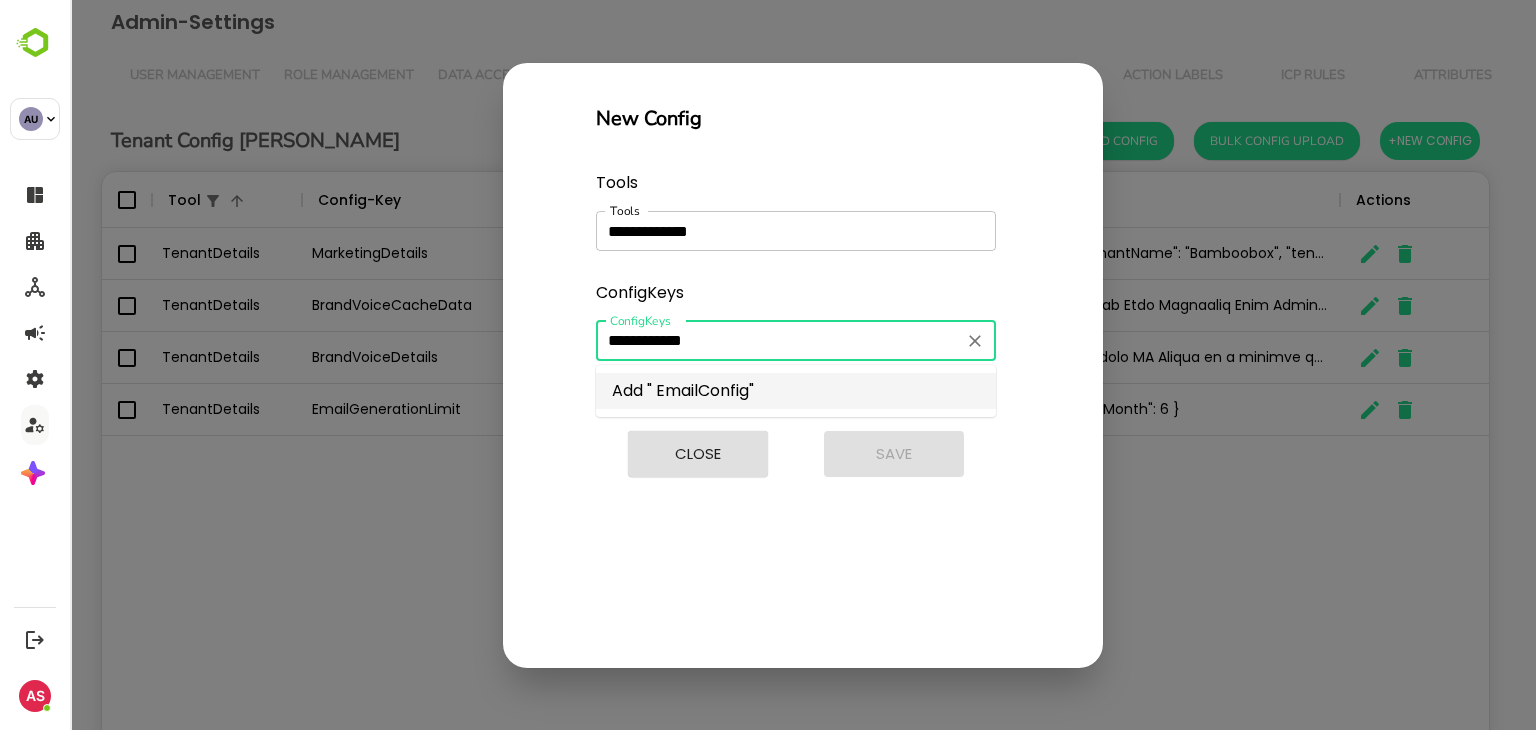 click on "Add " EmailConfig"" at bounding box center (796, 391) 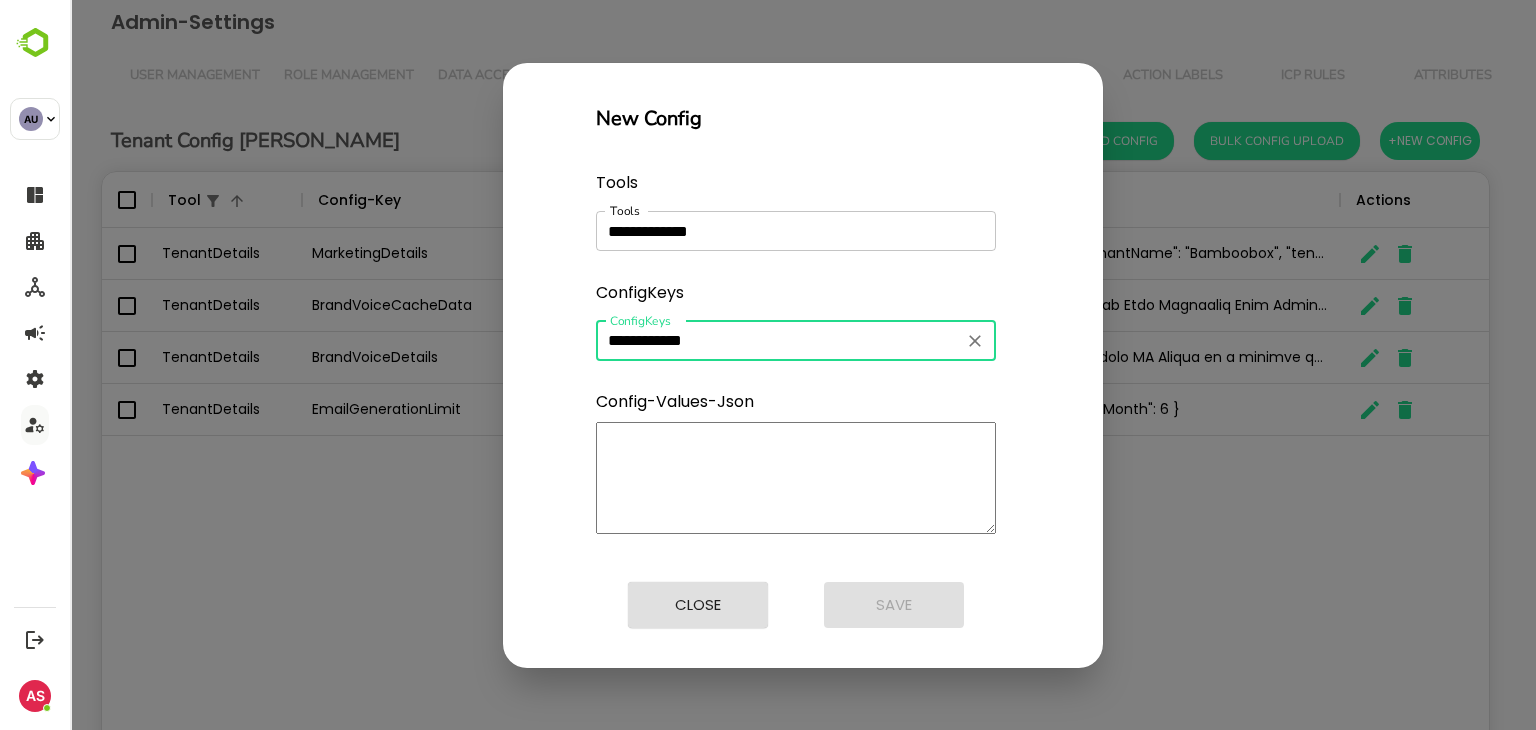 type on "**********" 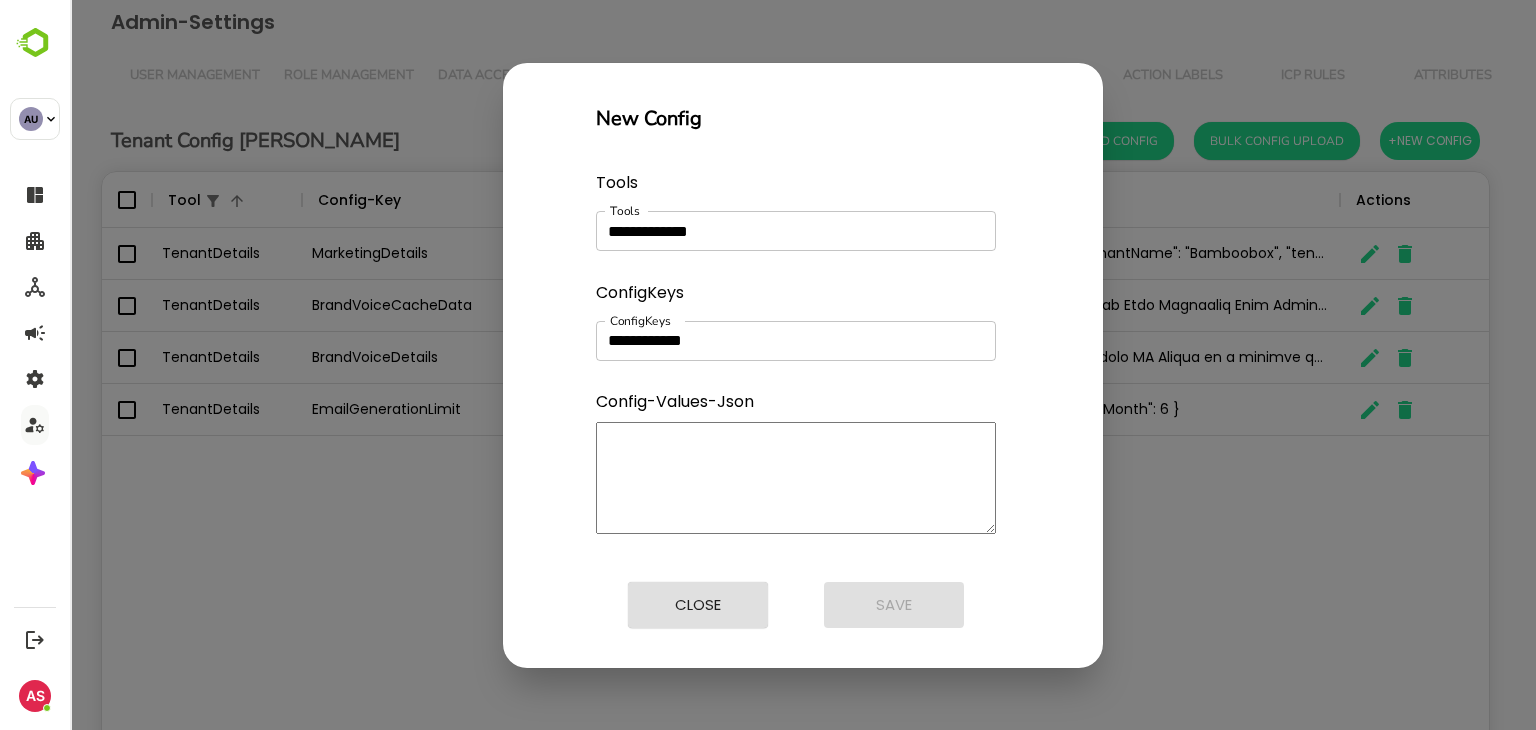 paste on "**********" 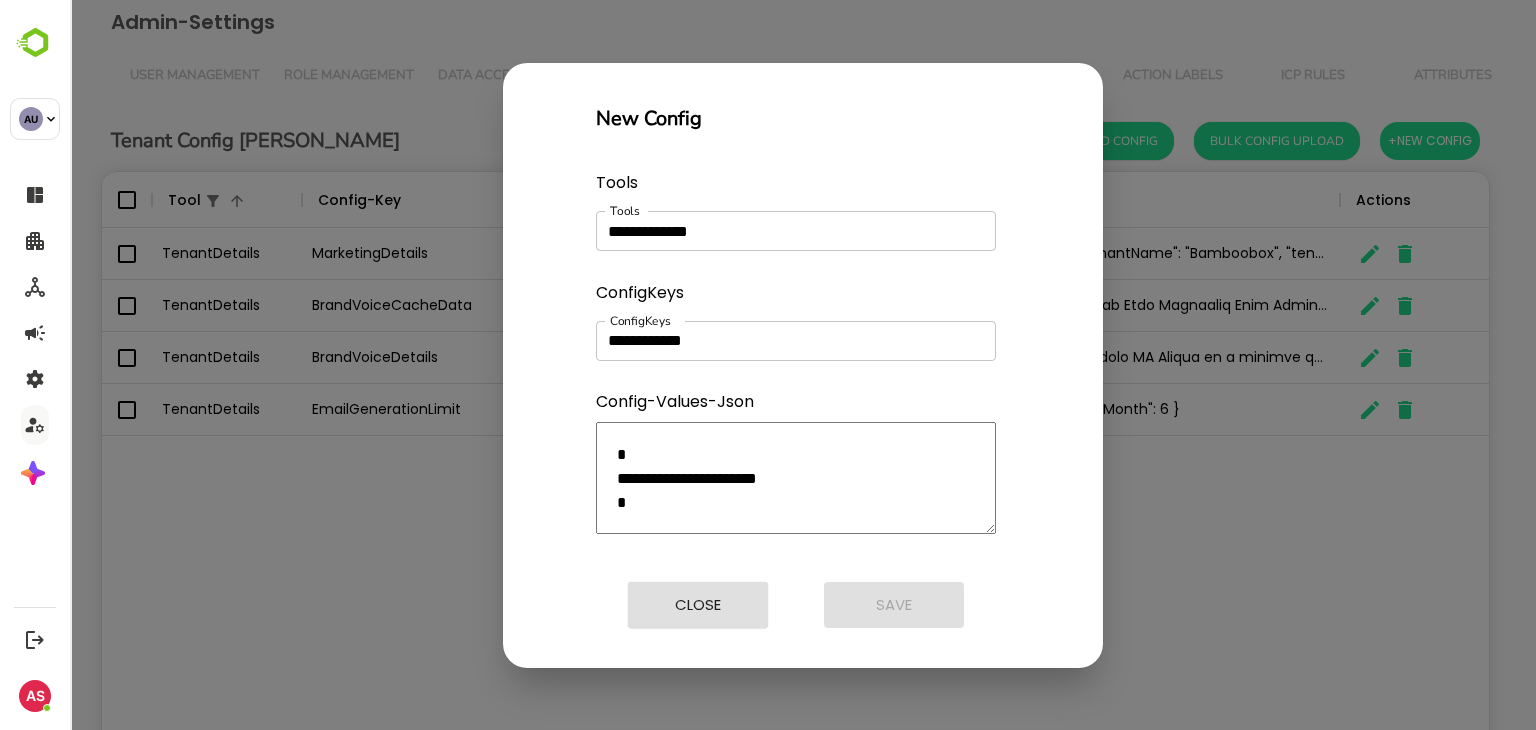 type on "*" 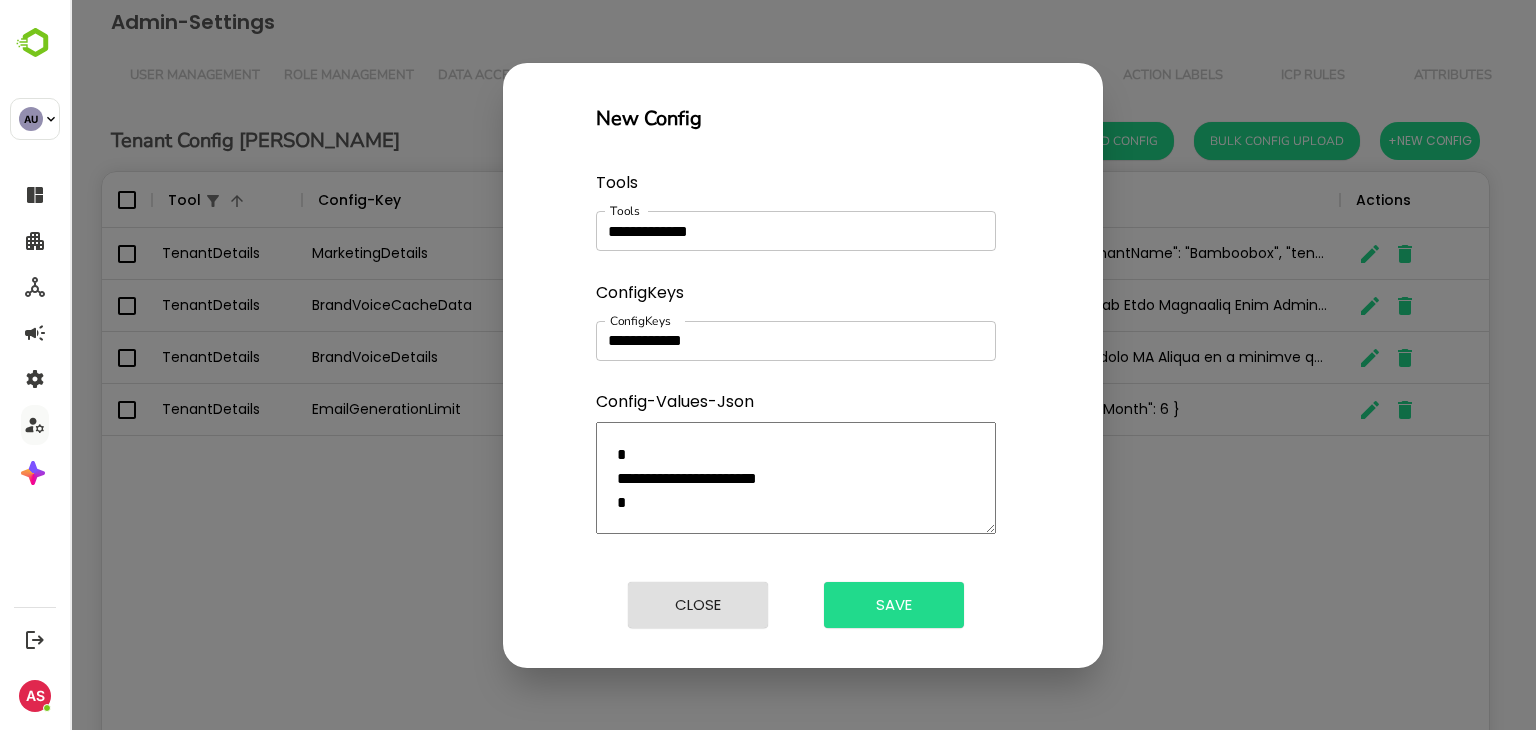 type on "**********" 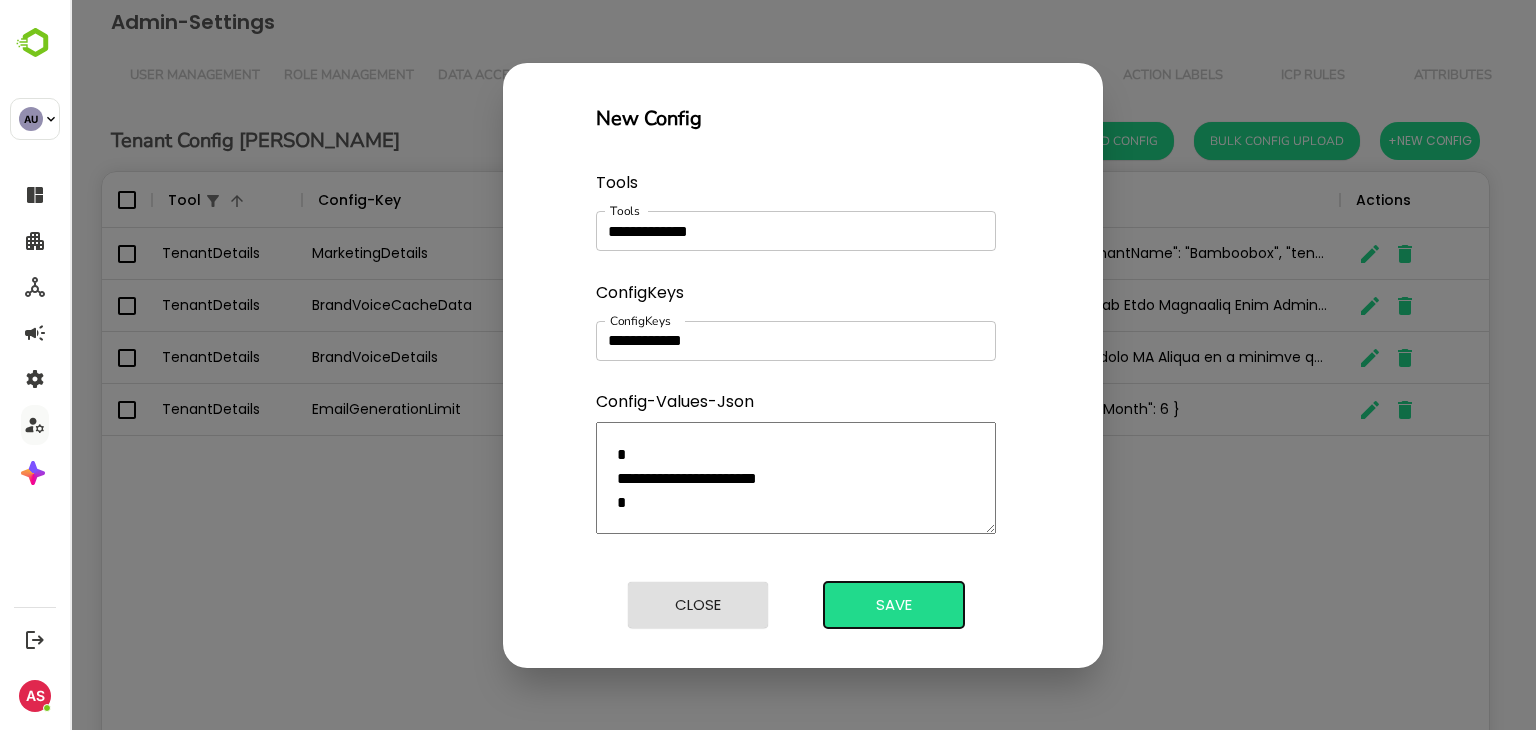 click on "Save" at bounding box center [894, 605] 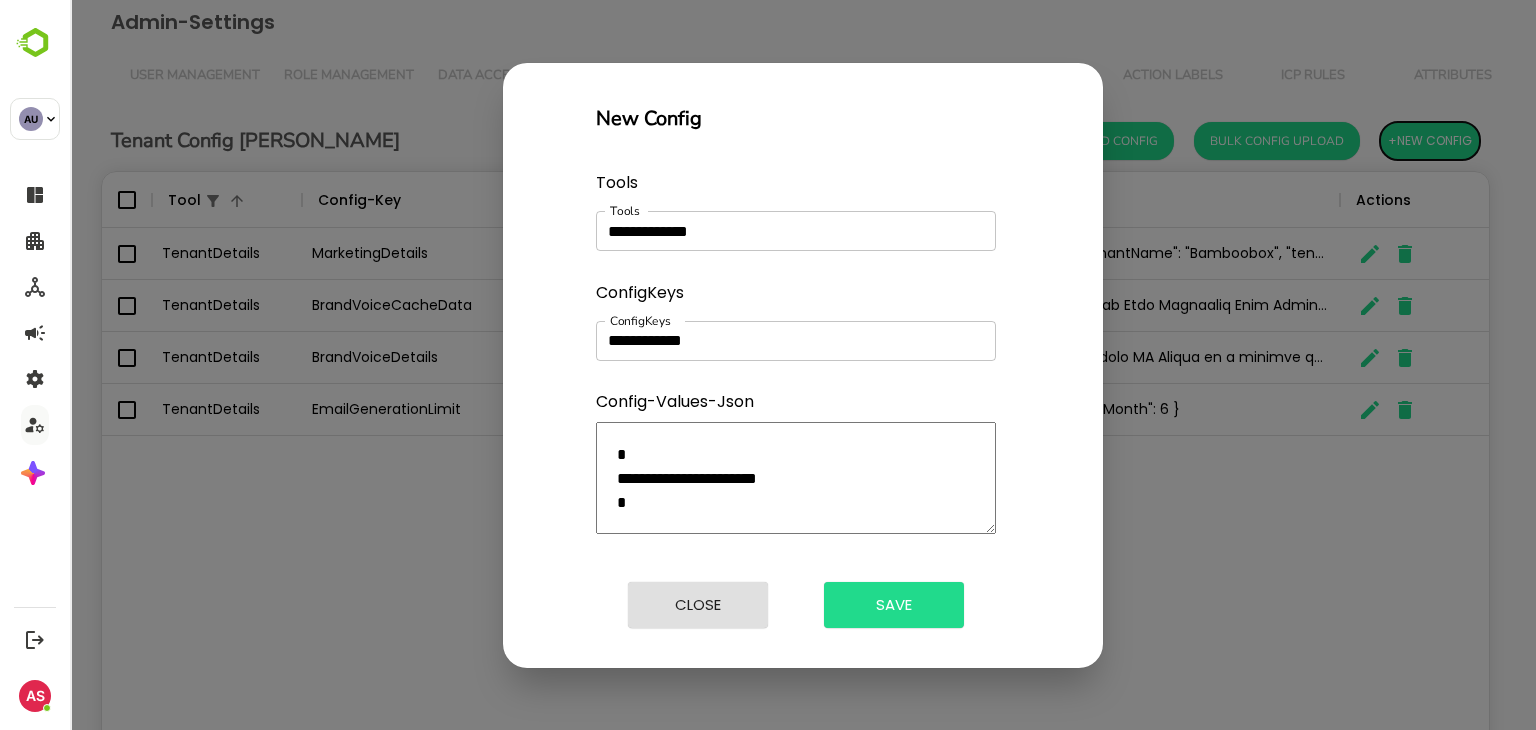 type 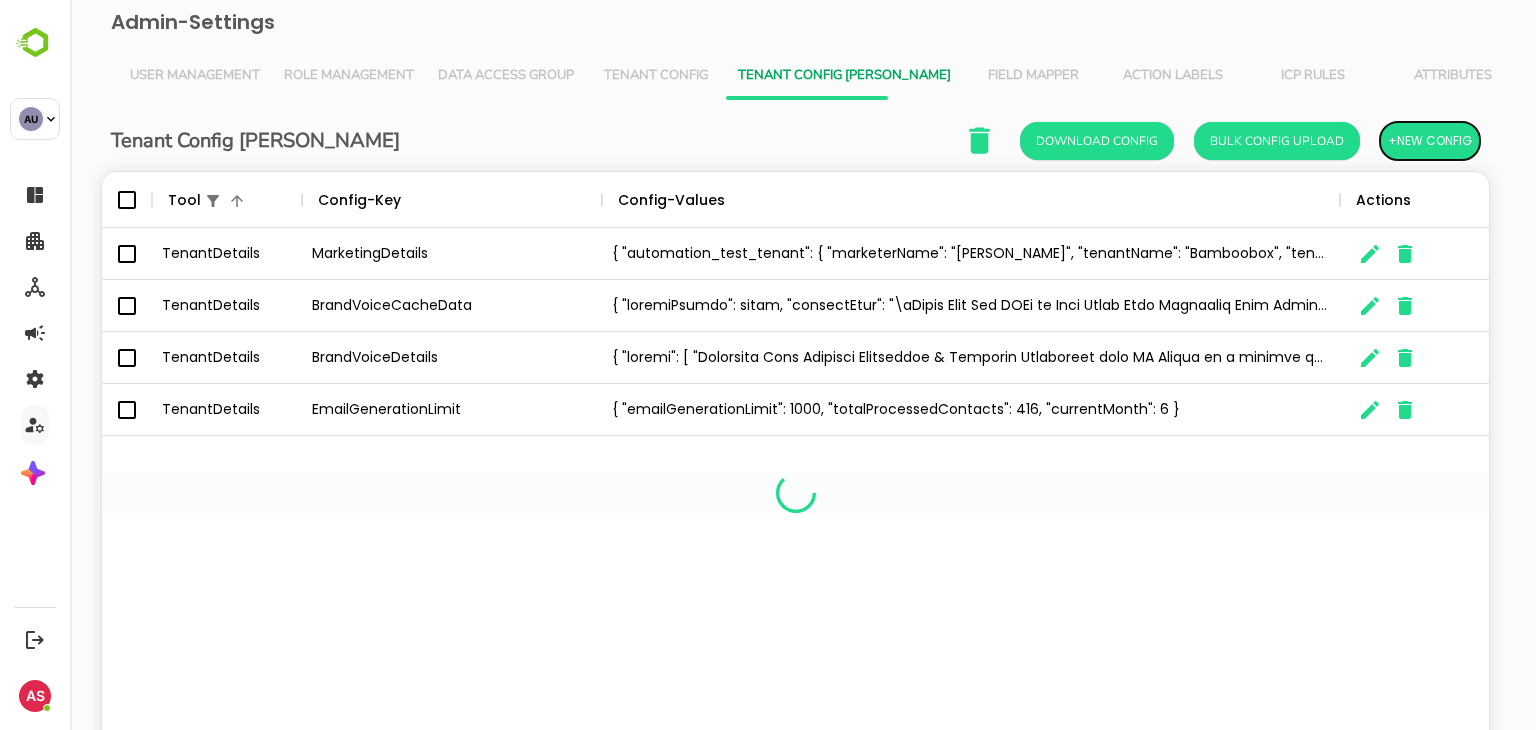 scroll, scrollTop: 16, scrollLeft: 16, axis: both 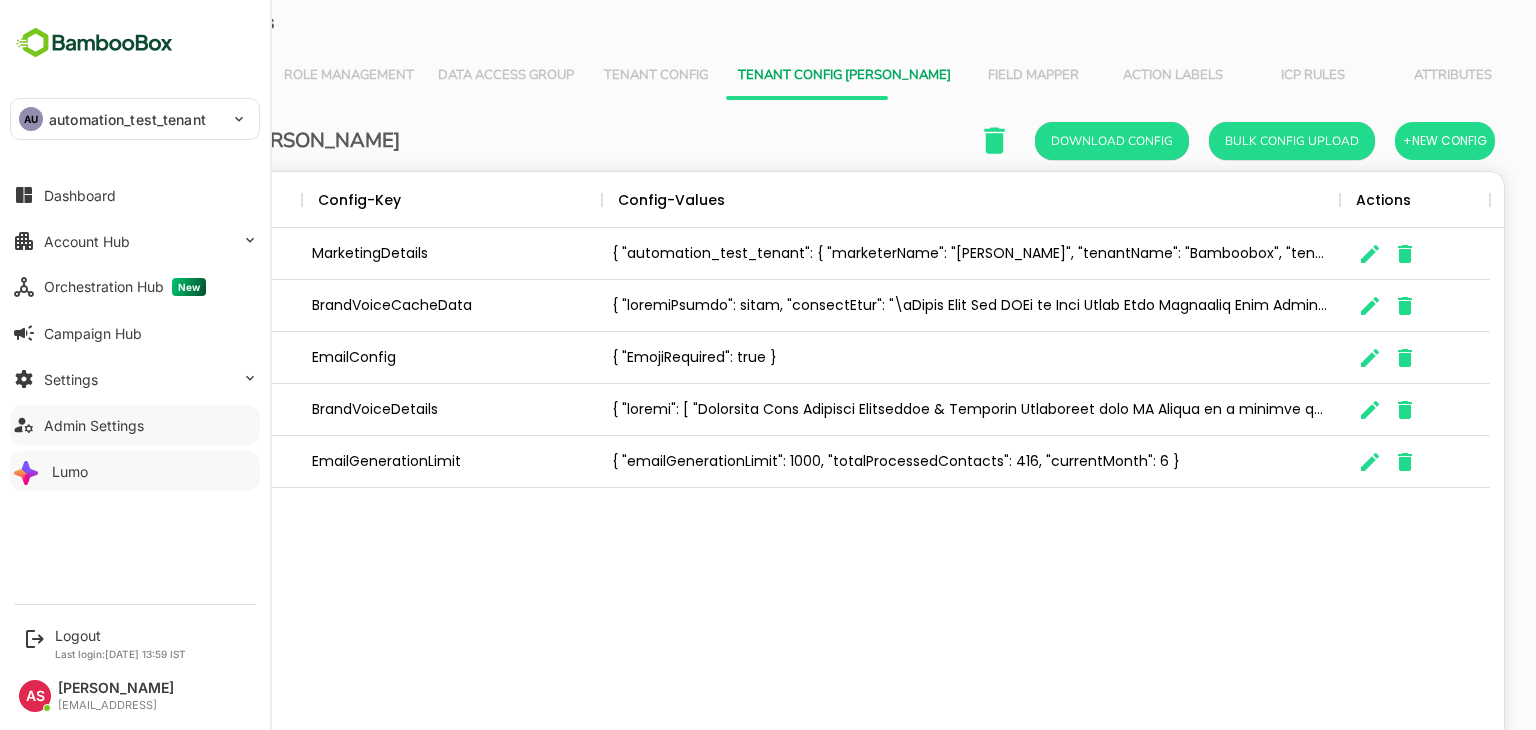 click on "Lumo" at bounding box center (70, 471) 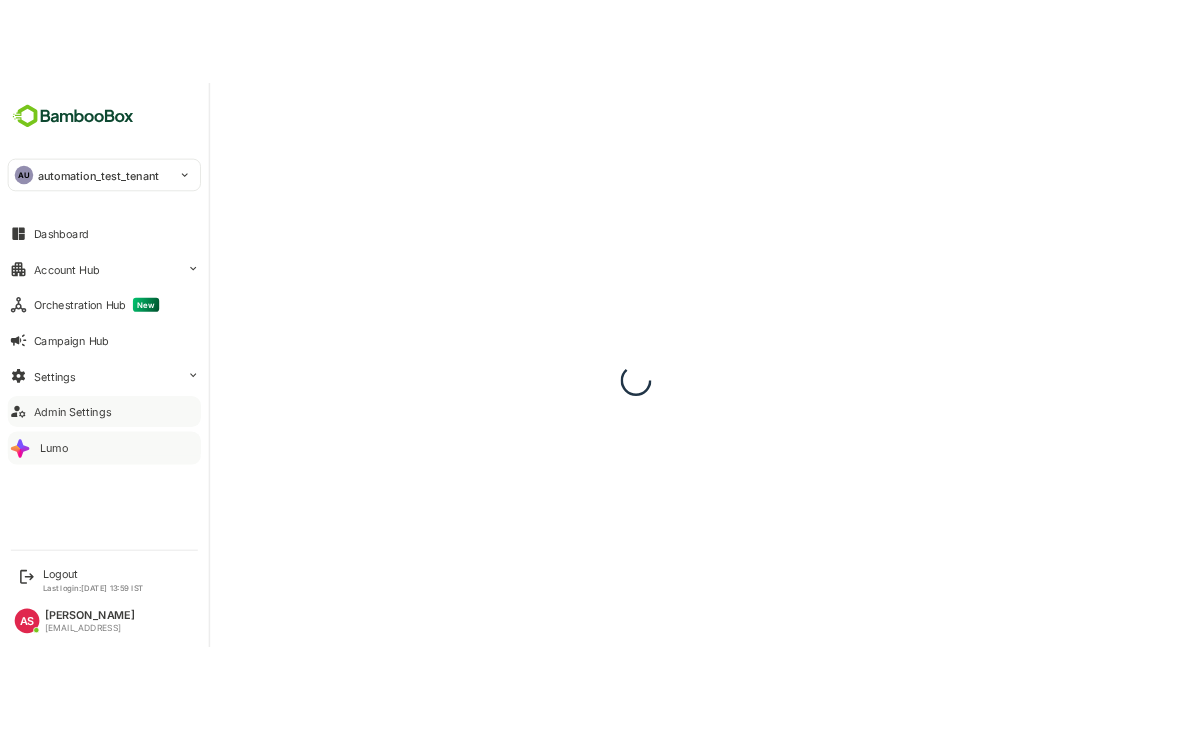 scroll, scrollTop: 0, scrollLeft: 0, axis: both 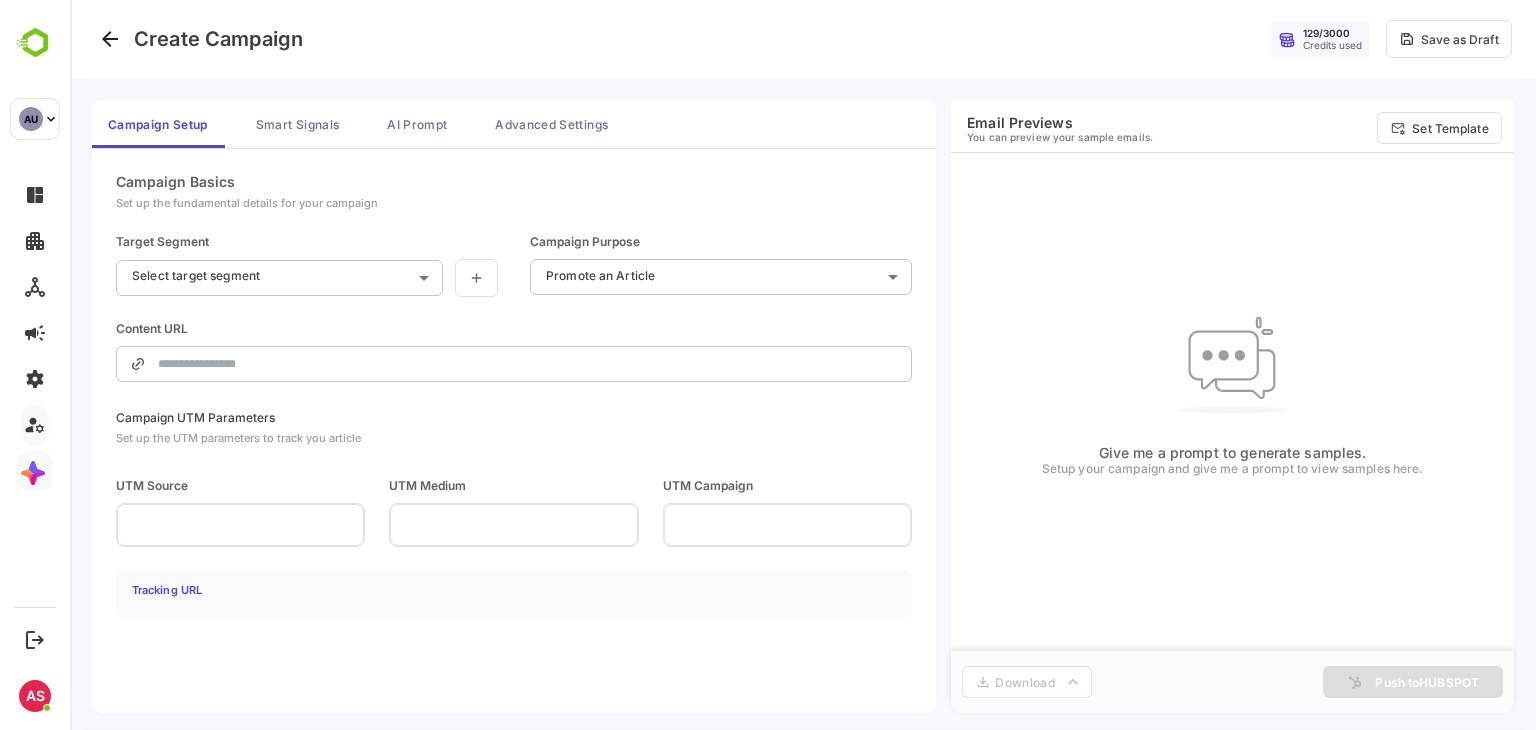click on "**********" at bounding box center [803, 403] 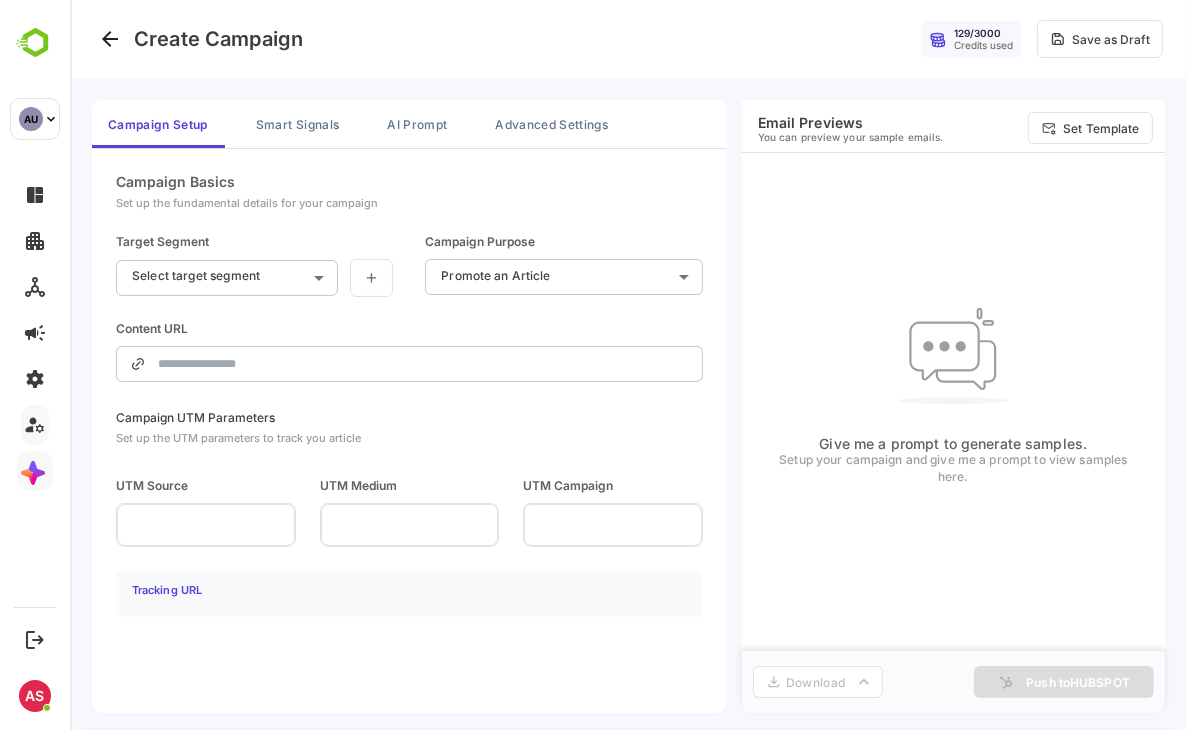 click on "**********" at bounding box center [627, 365] 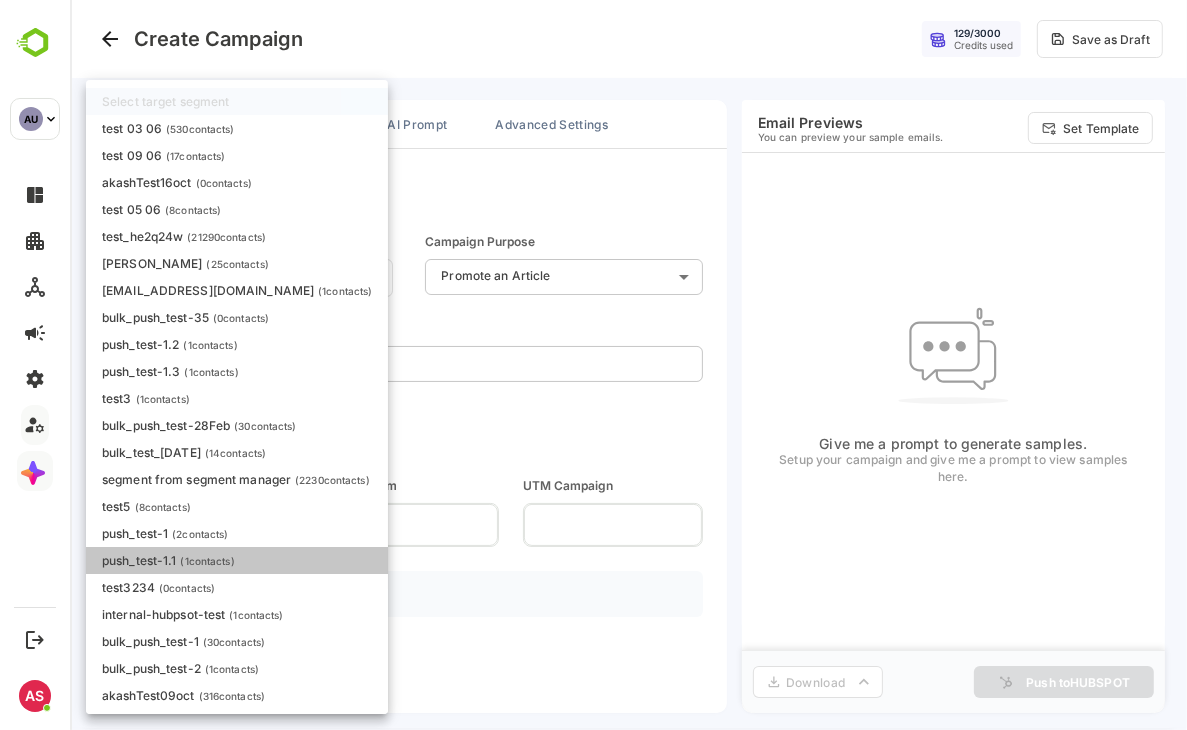 click on "( 1  contacts)" at bounding box center [206, 561] 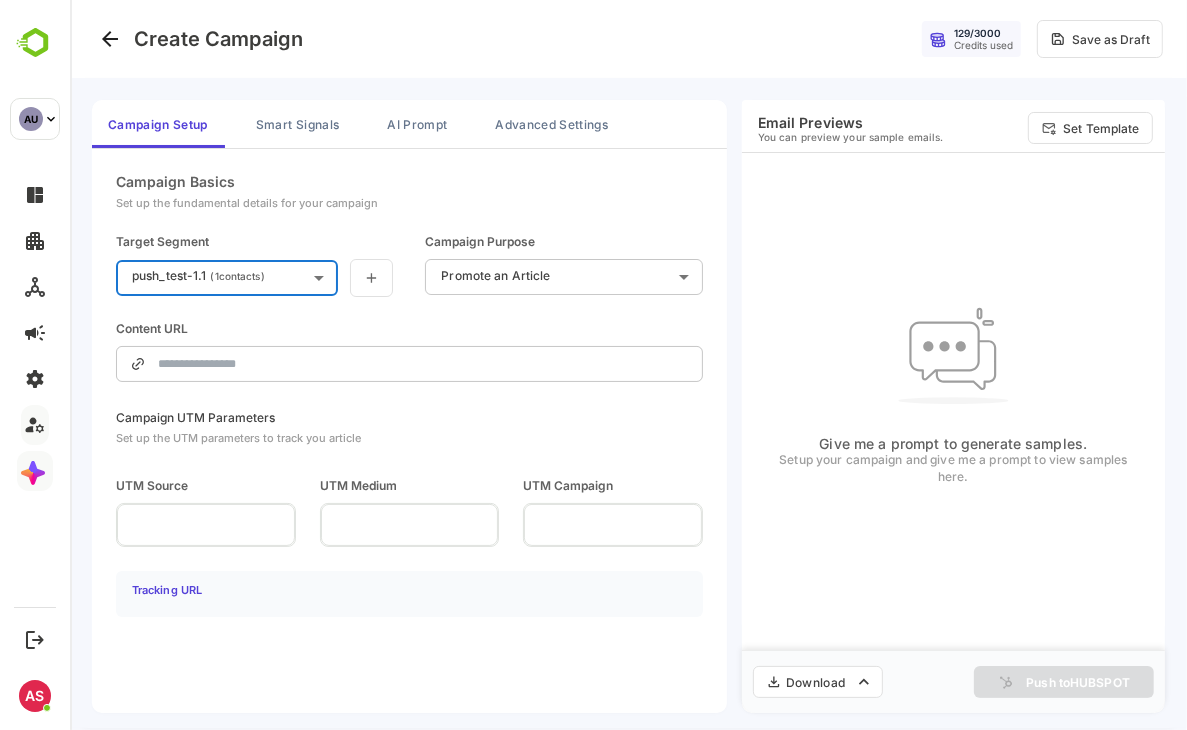 click on "**********" at bounding box center [627, 365] 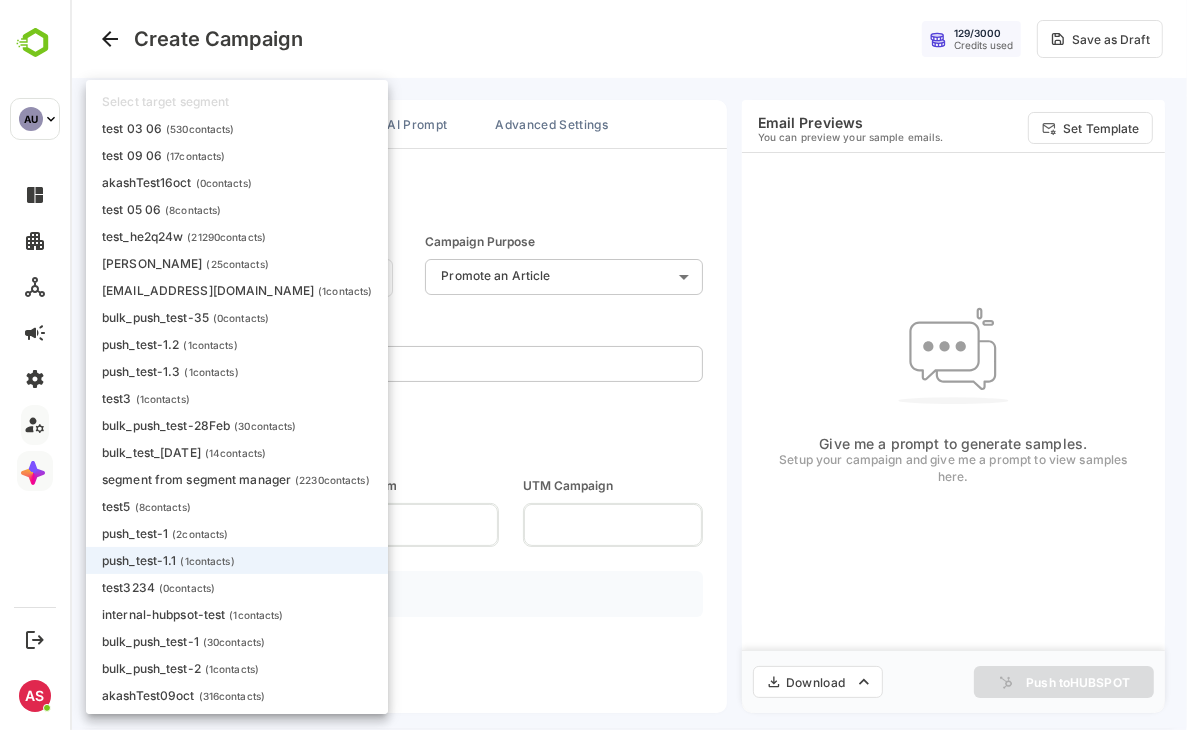 scroll, scrollTop: 89, scrollLeft: 0, axis: vertical 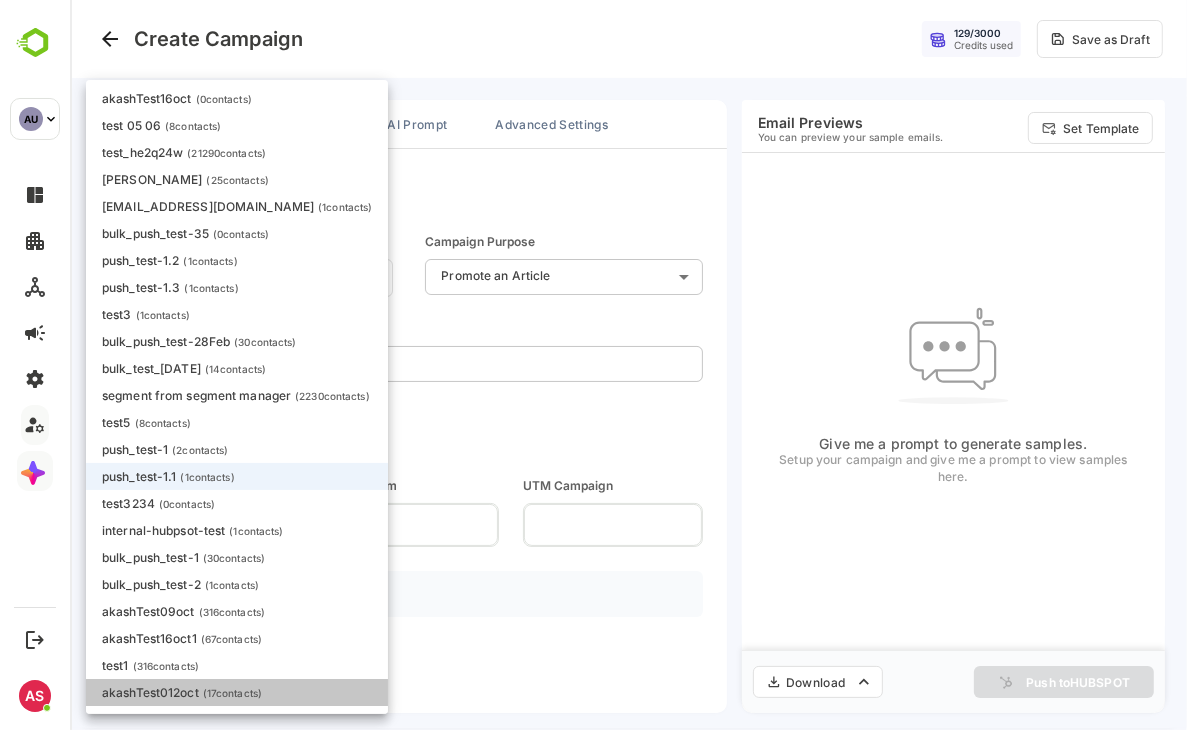 click on "( 17  contacts)" at bounding box center (231, 693) 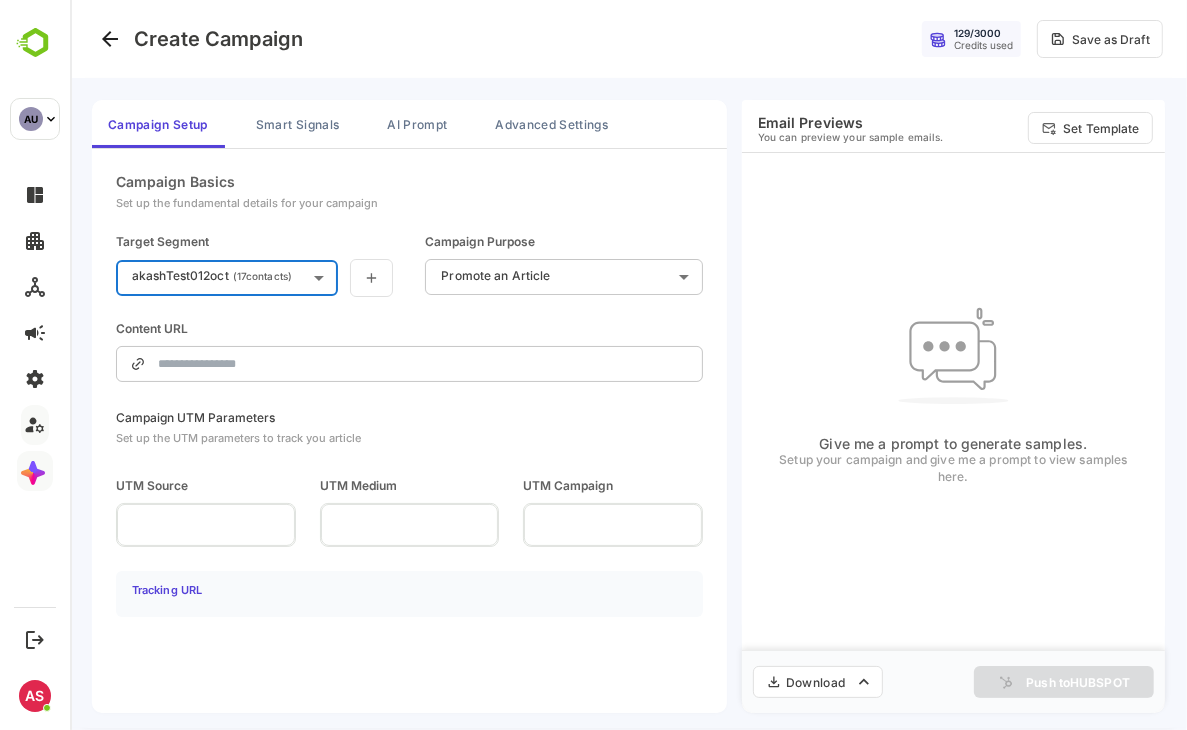 click at bounding box center (422, 364) 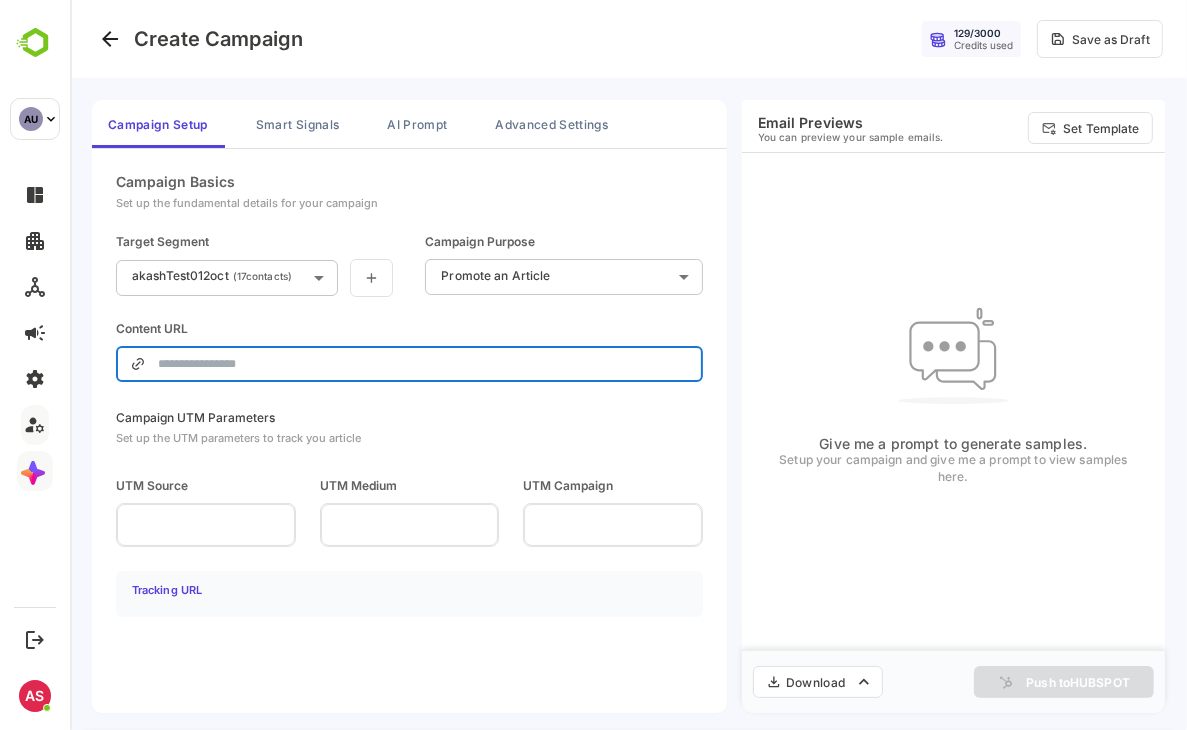 type on "**********" 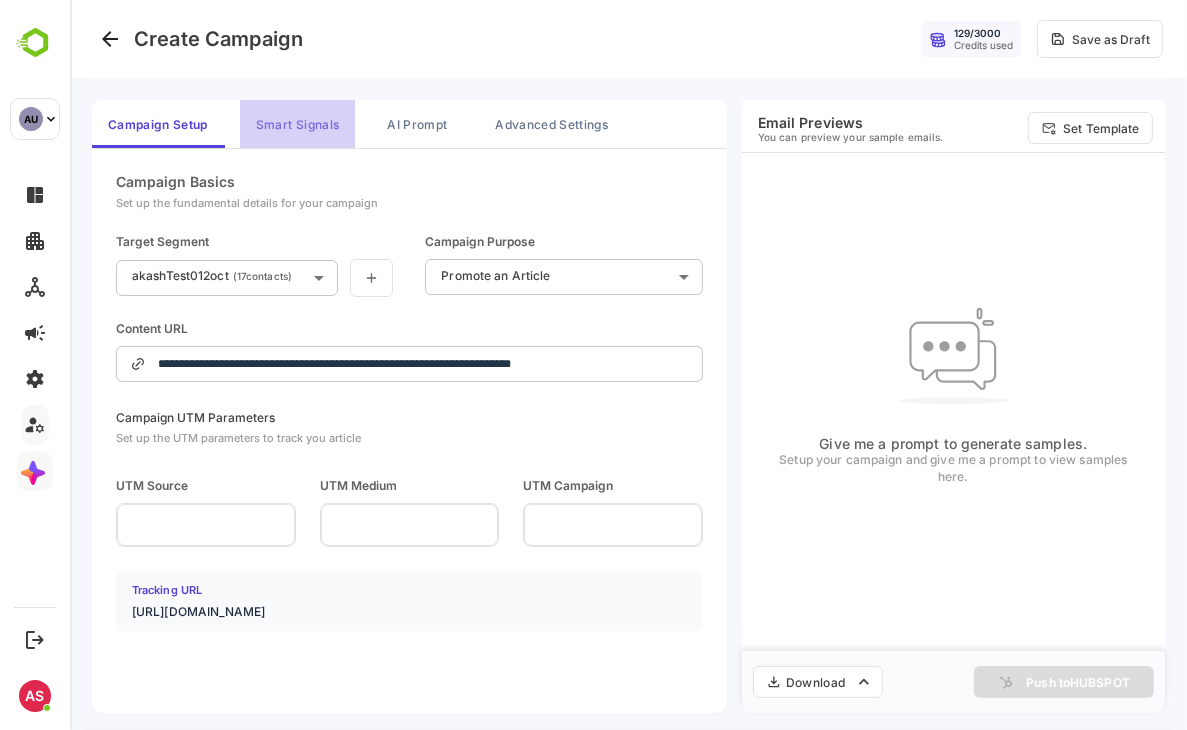 click on "Smart Signals" at bounding box center (296, 124) 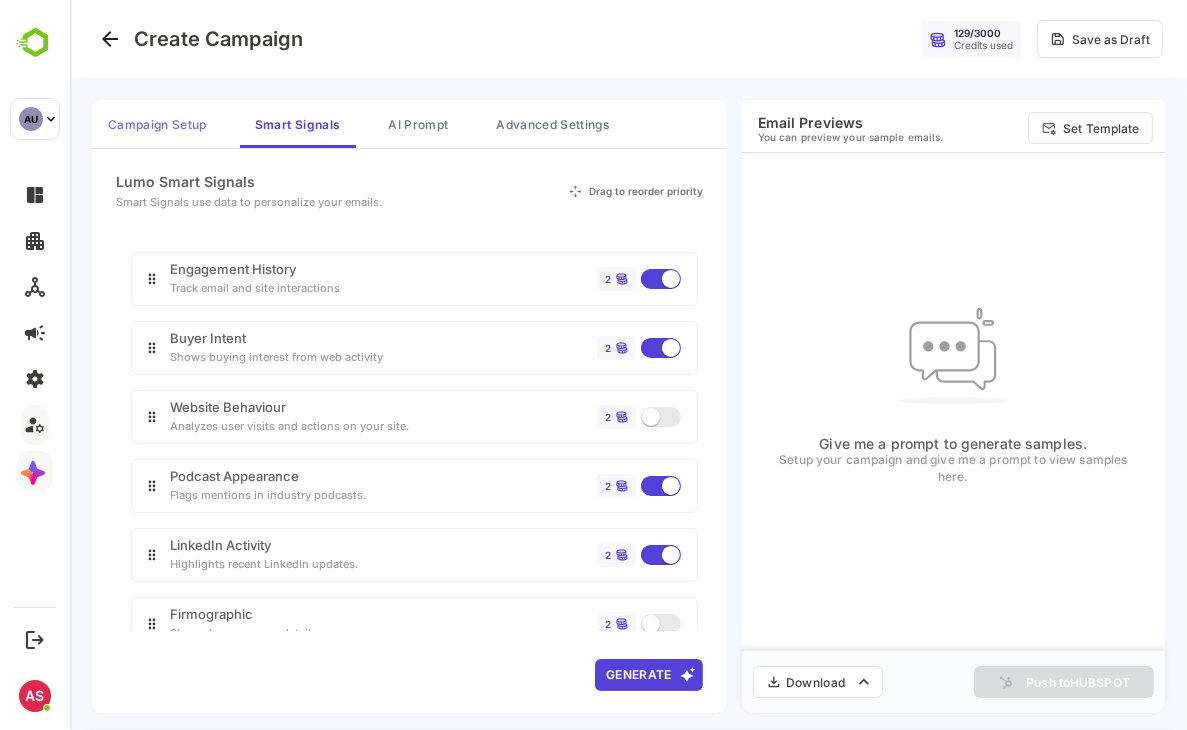 click on "Campaign Setup" at bounding box center [156, 124] 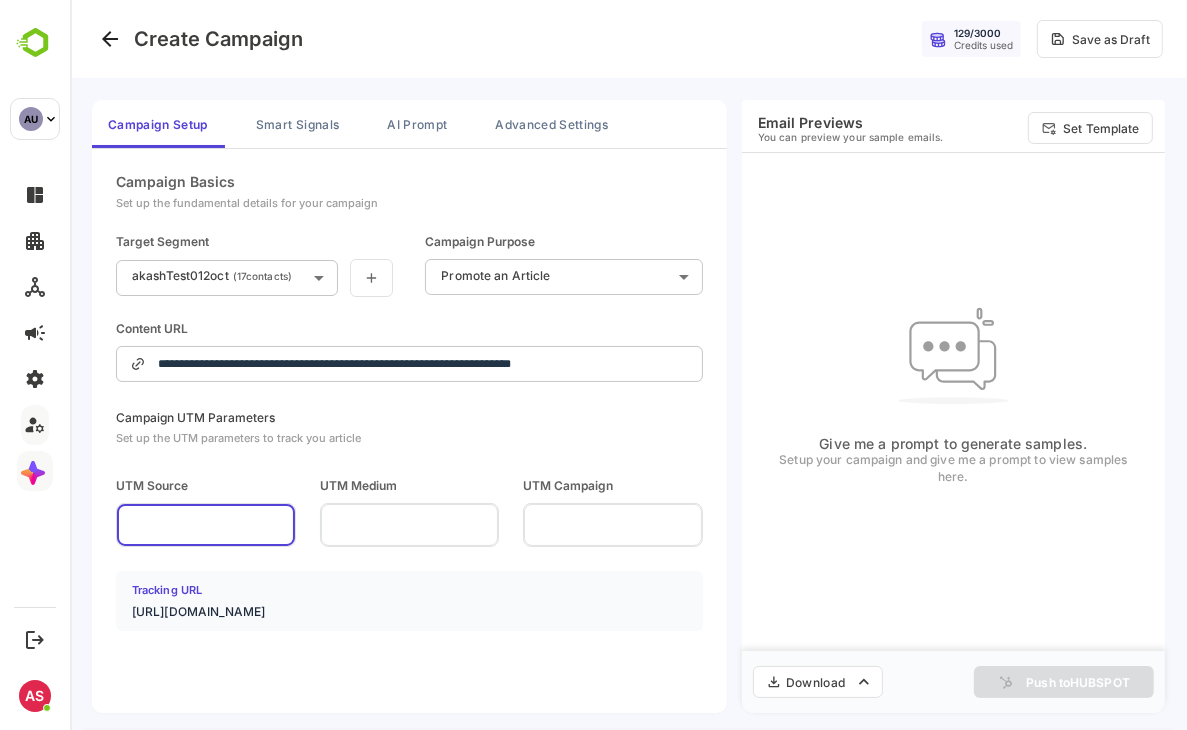 click at bounding box center (205, 524) 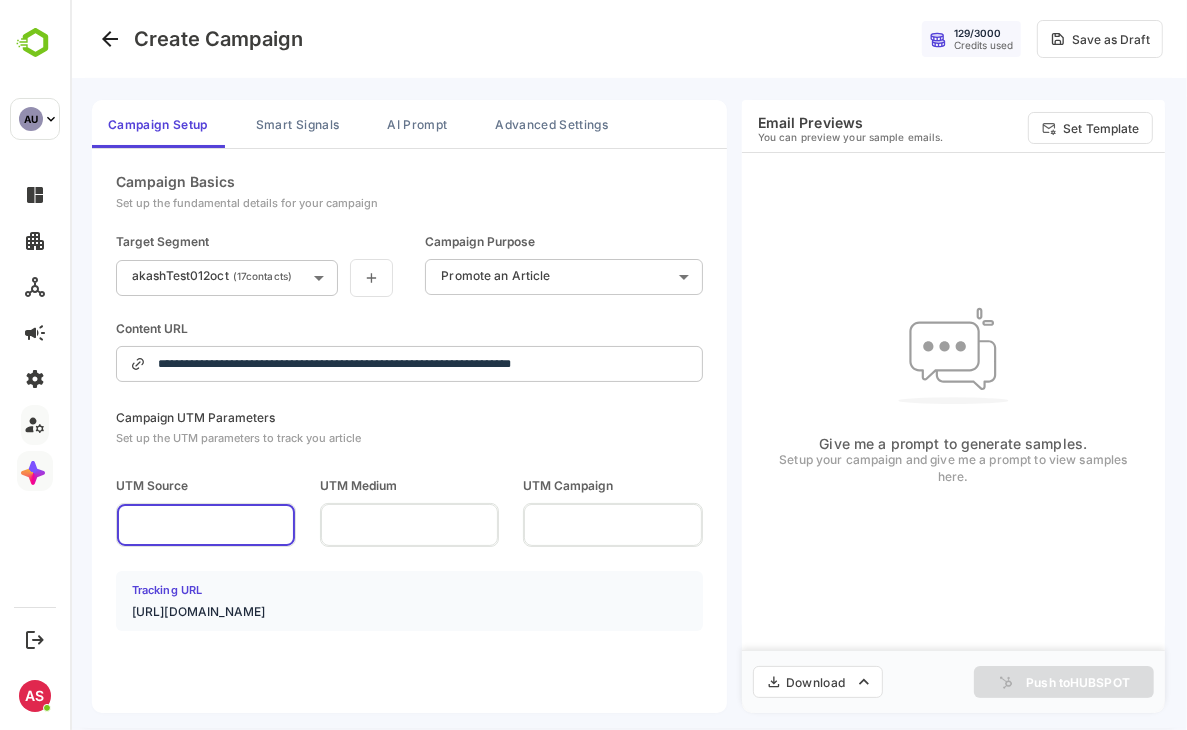 type on "**********" 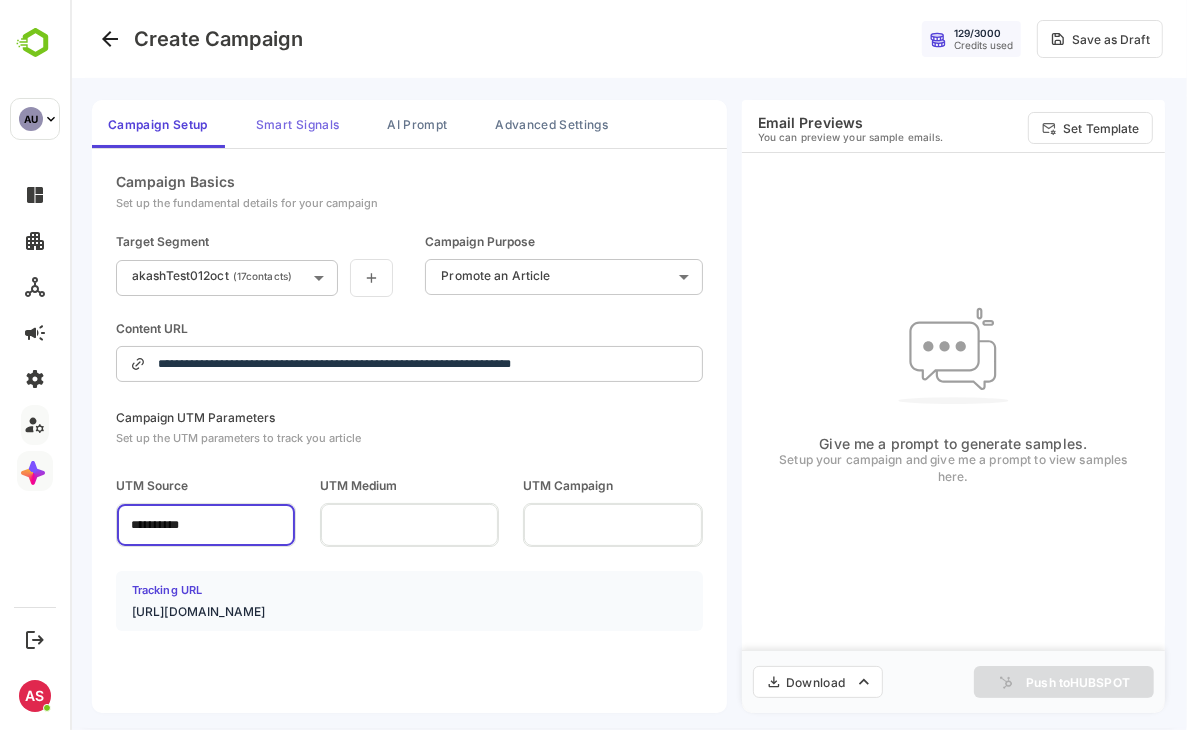 click on "Smart Signals" at bounding box center [296, 124] 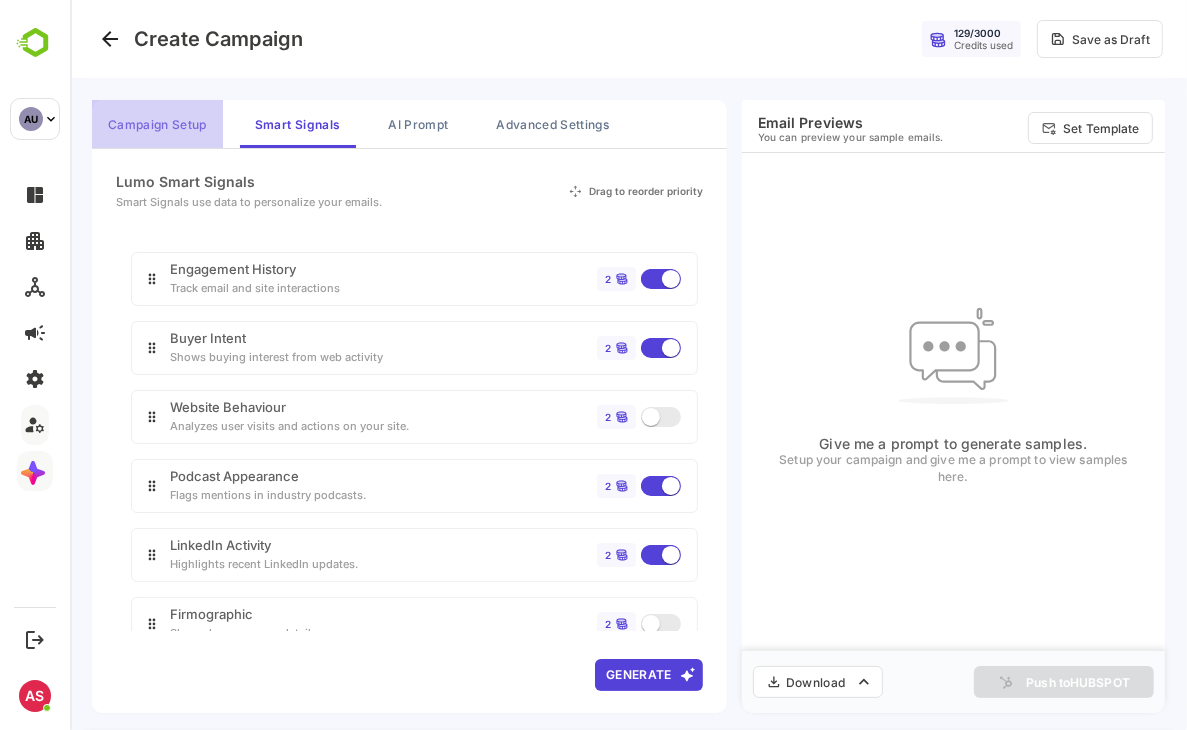 click on "Campaign Setup" at bounding box center (156, 124) 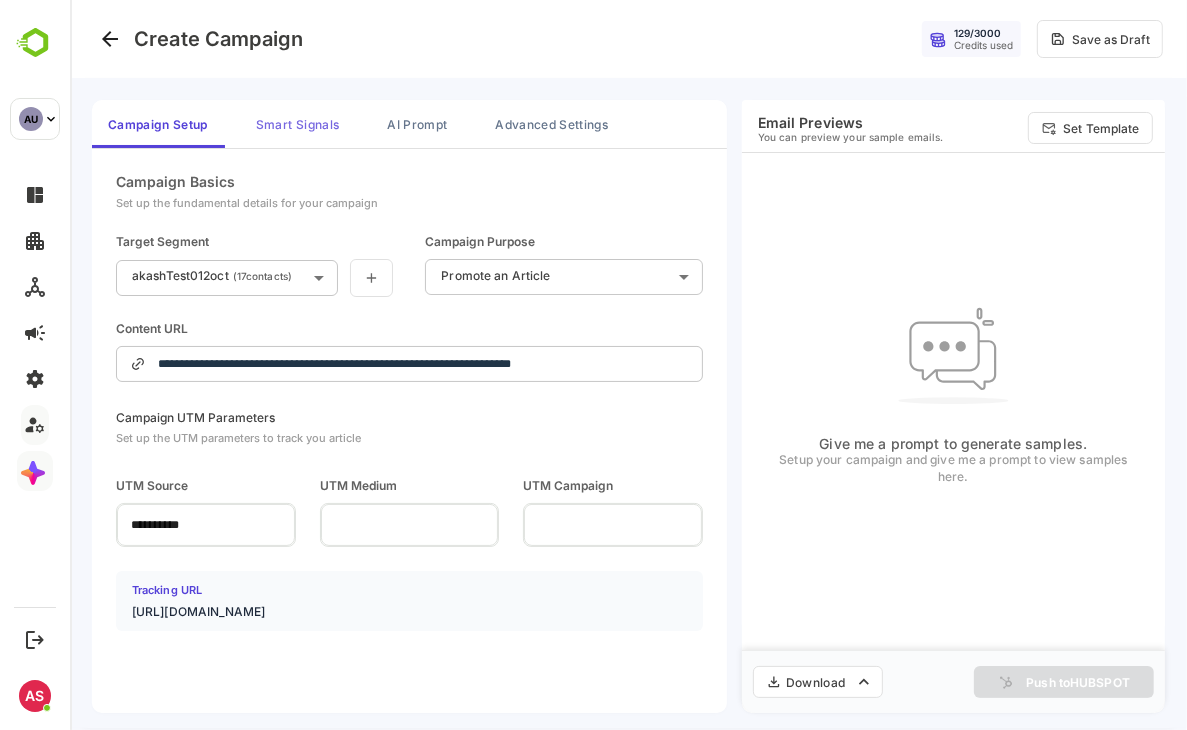 click on "Smart Signals" at bounding box center [296, 124] 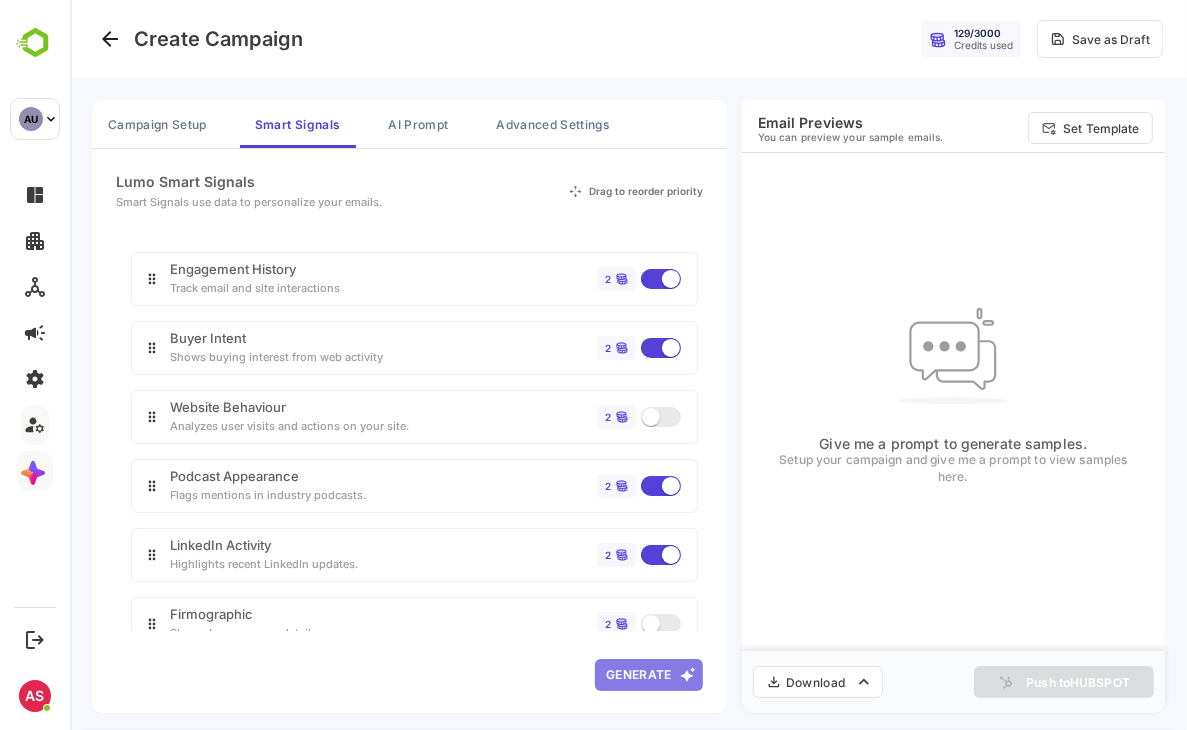 click on "Generate" at bounding box center (648, 675) 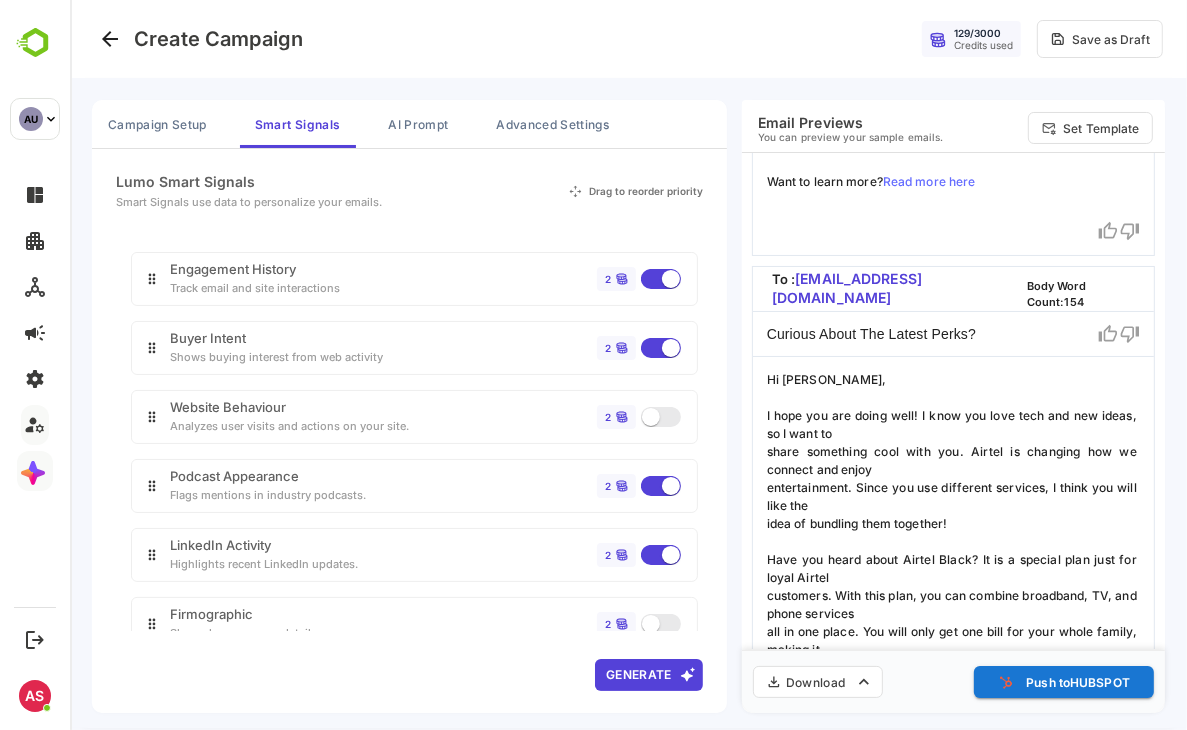 scroll, scrollTop: 456, scrollLeft: 0, axis: vertical 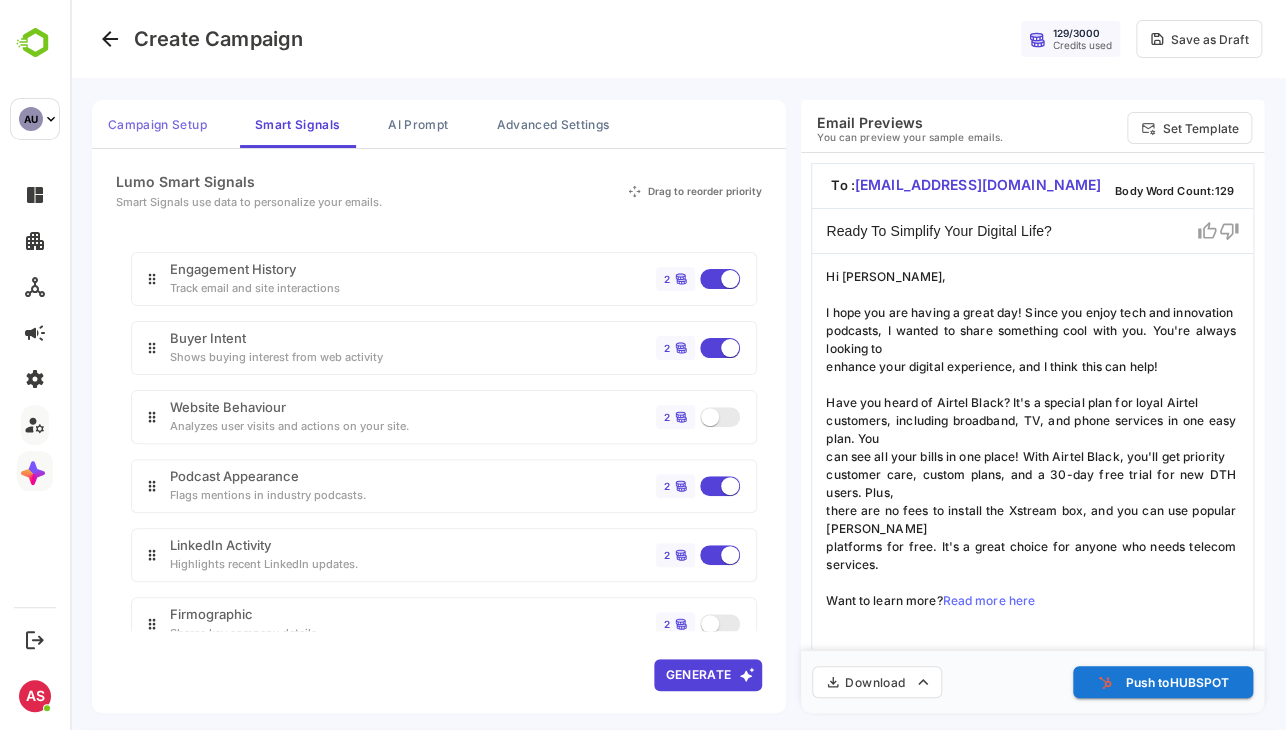click on "Campaign Setup" at bounding box center (157, 124) 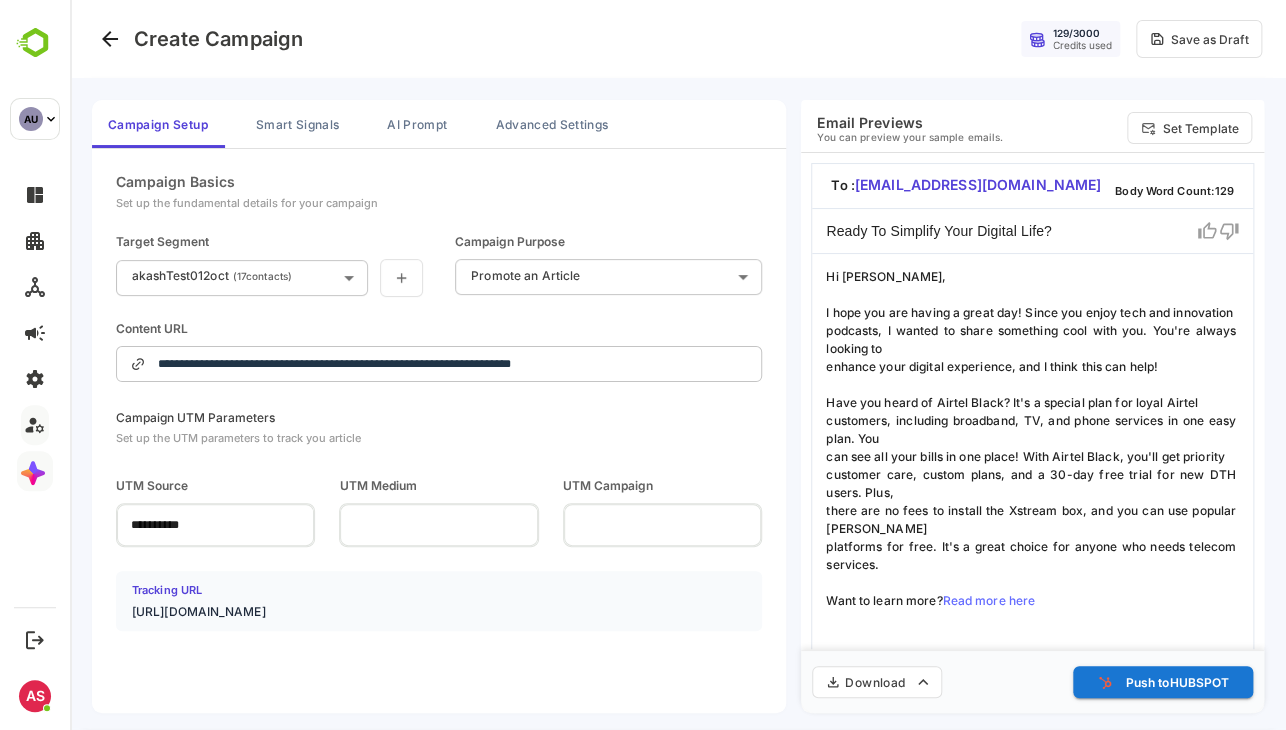 scroll, scrollTop: 696, scrollLeft: 0, axis: vertical 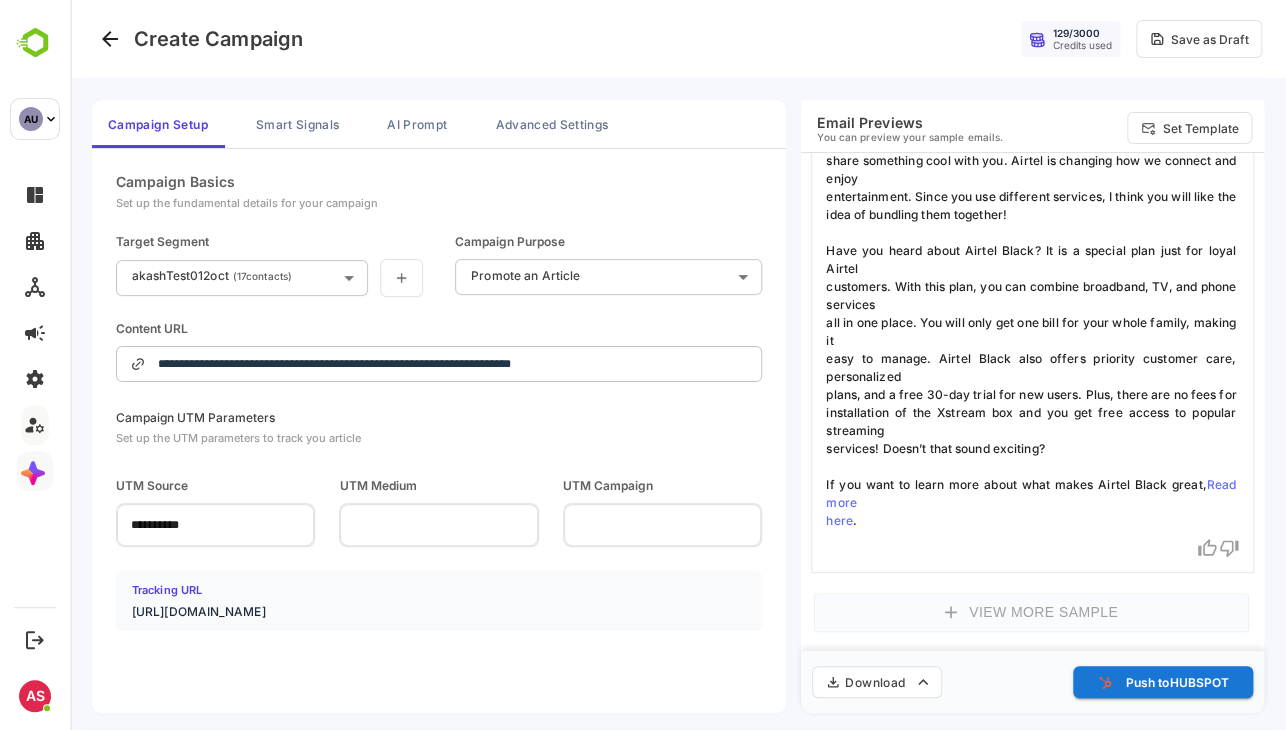 click on "View More Sample" at bounding box center [1031, 612] 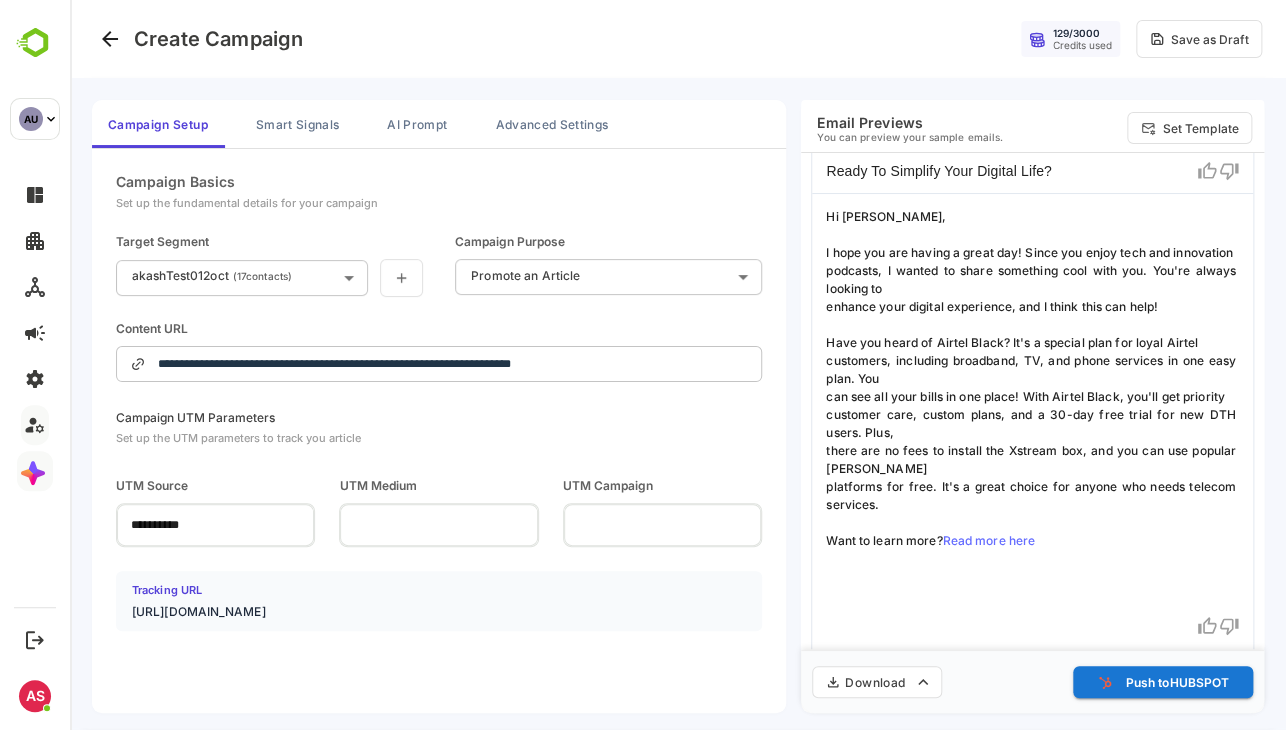 scroll, scrollTop: 0, scrollLeft: 0, axis: both 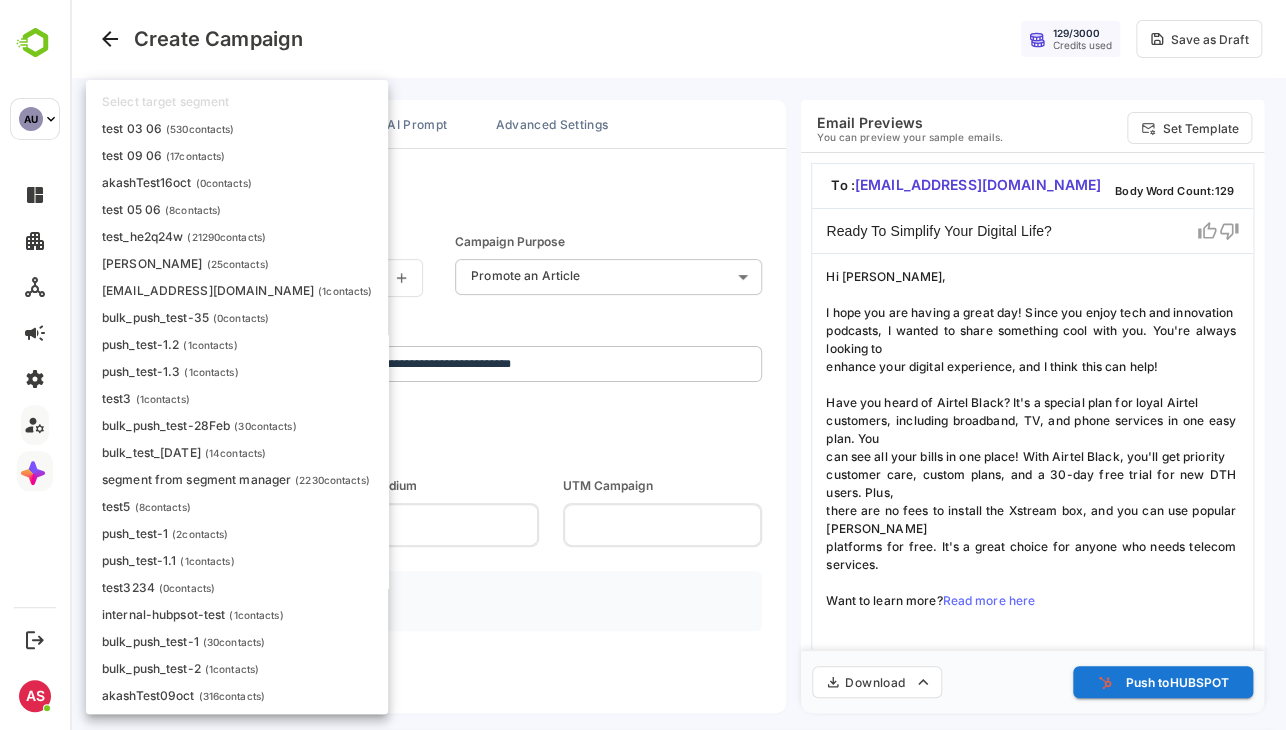 click on "**********" at bounding box center [678, 365] 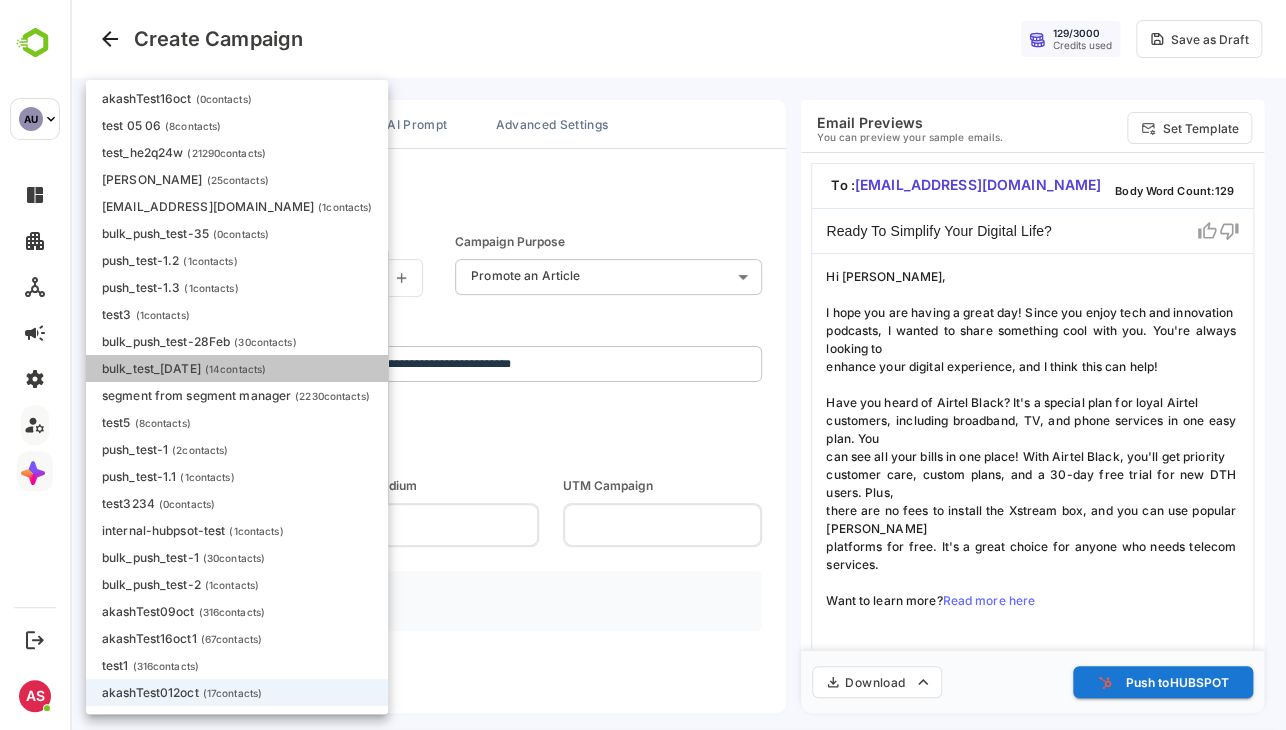 click on "bulk_test_02APRIL" at bounding box center [151, 368] 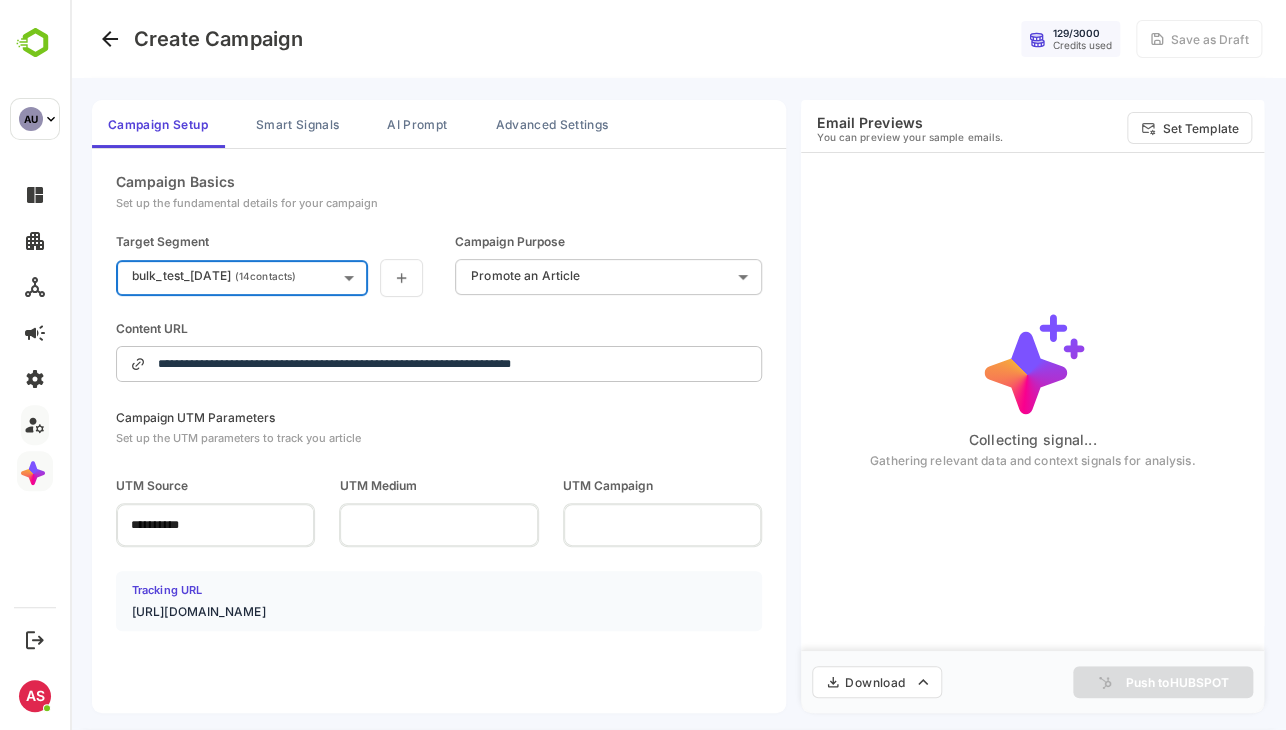 type 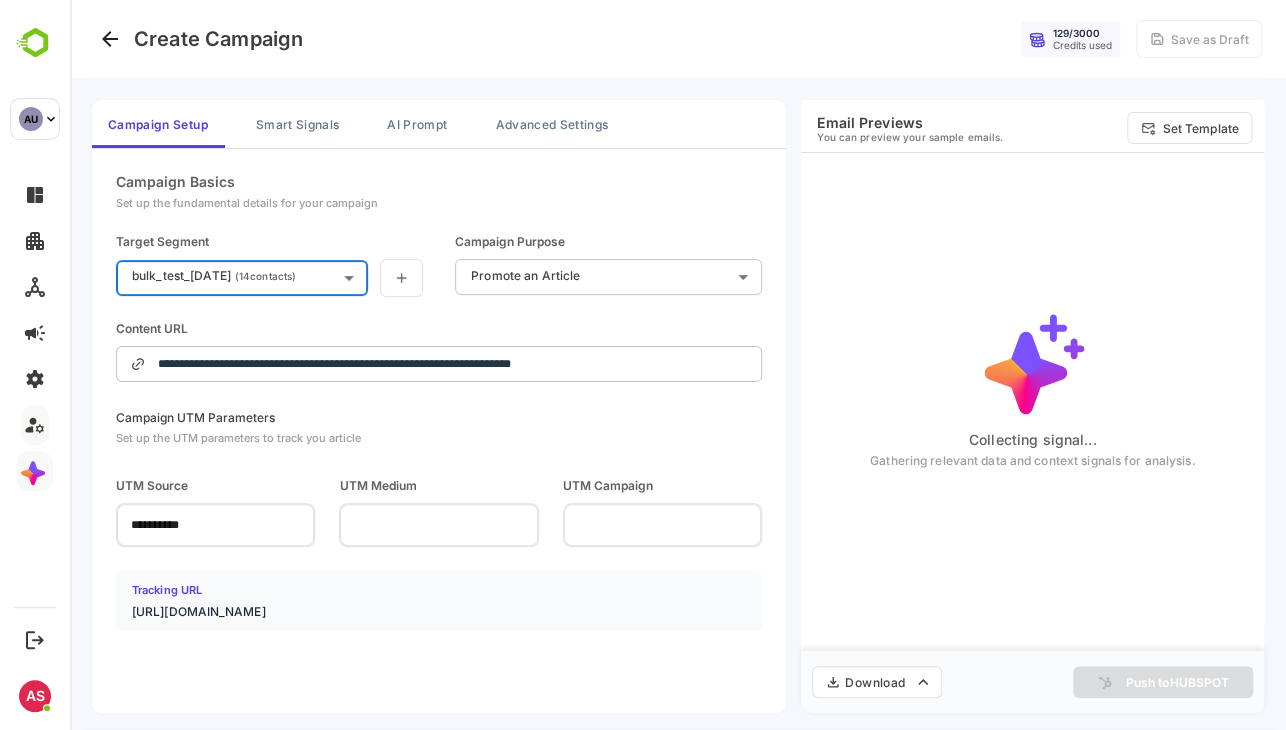 type 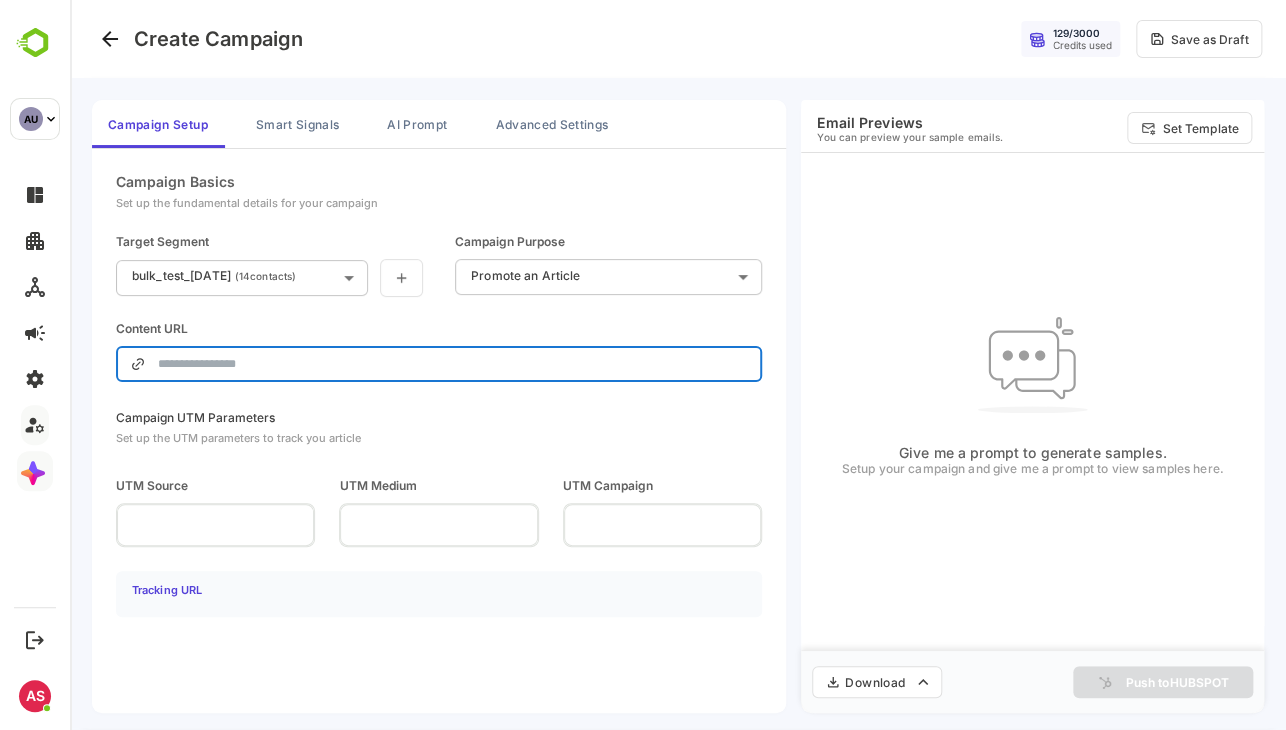 click at bounding box center [453, 364] 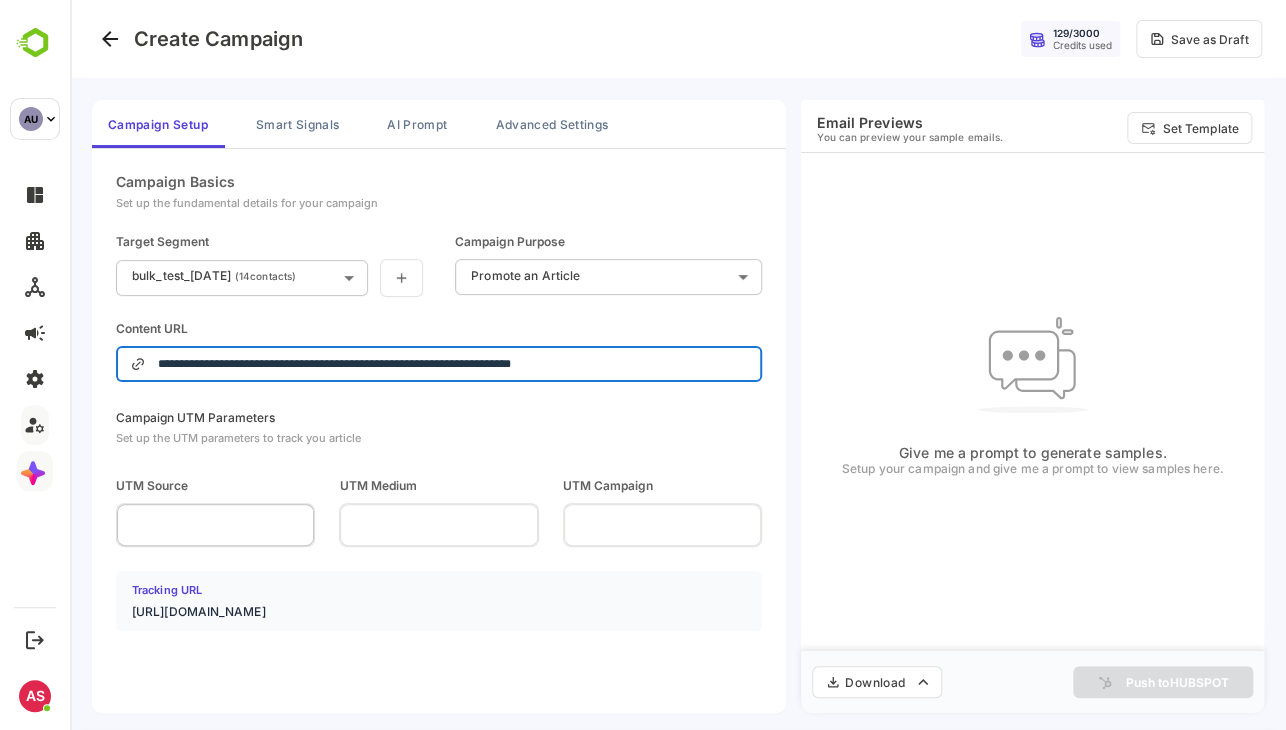 click at bounding box center (215, 524) 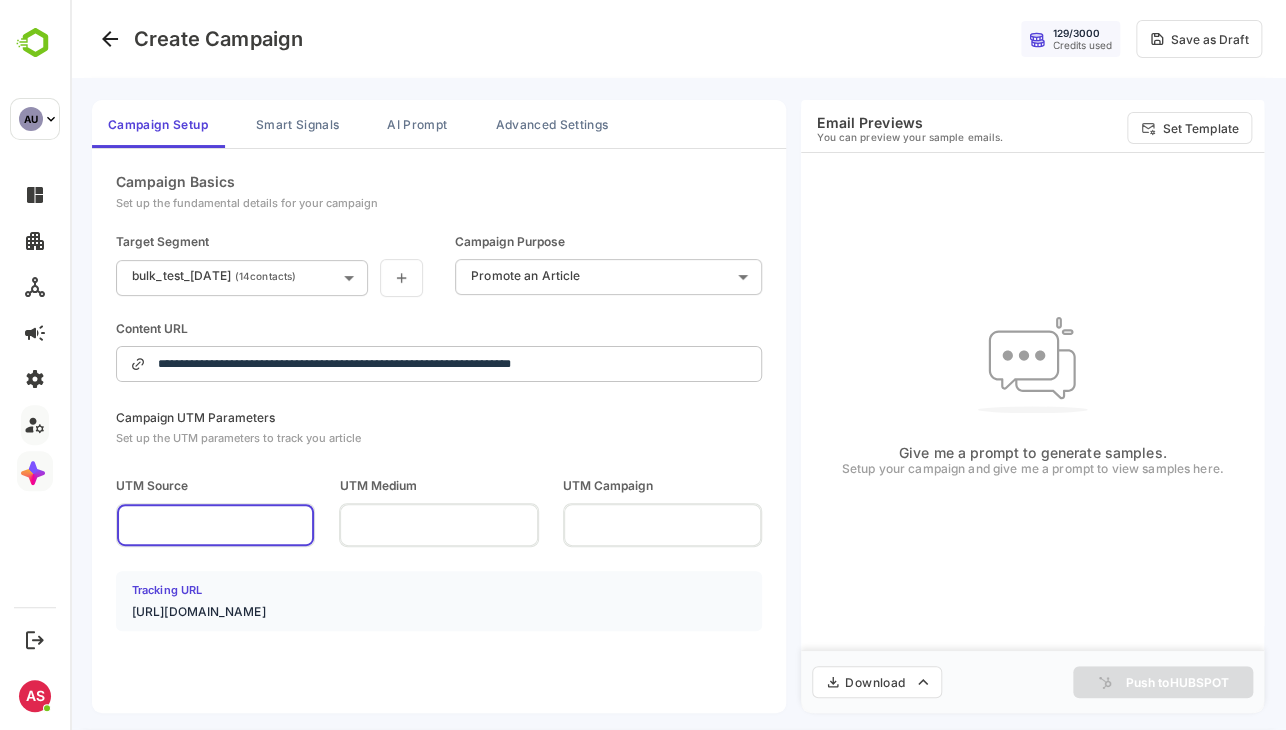 type on "**********" 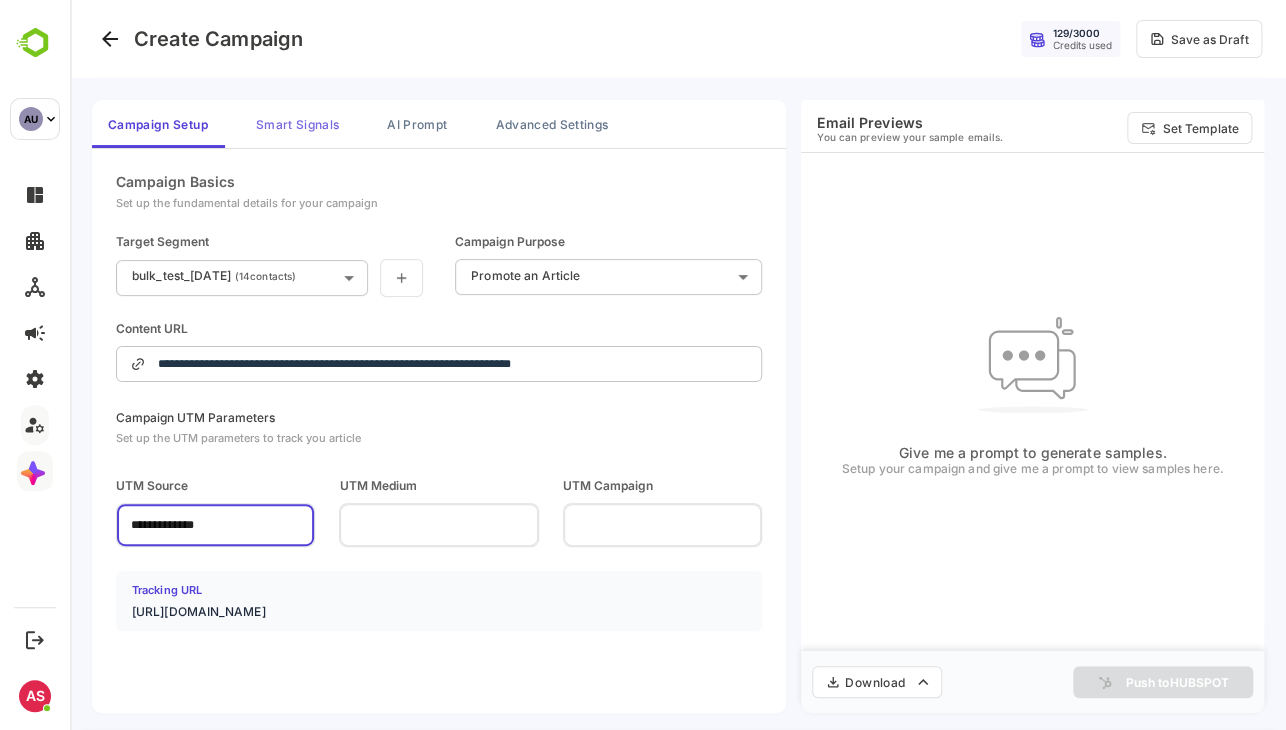 click on "Smart Signals" at bounding box center [297, 124] 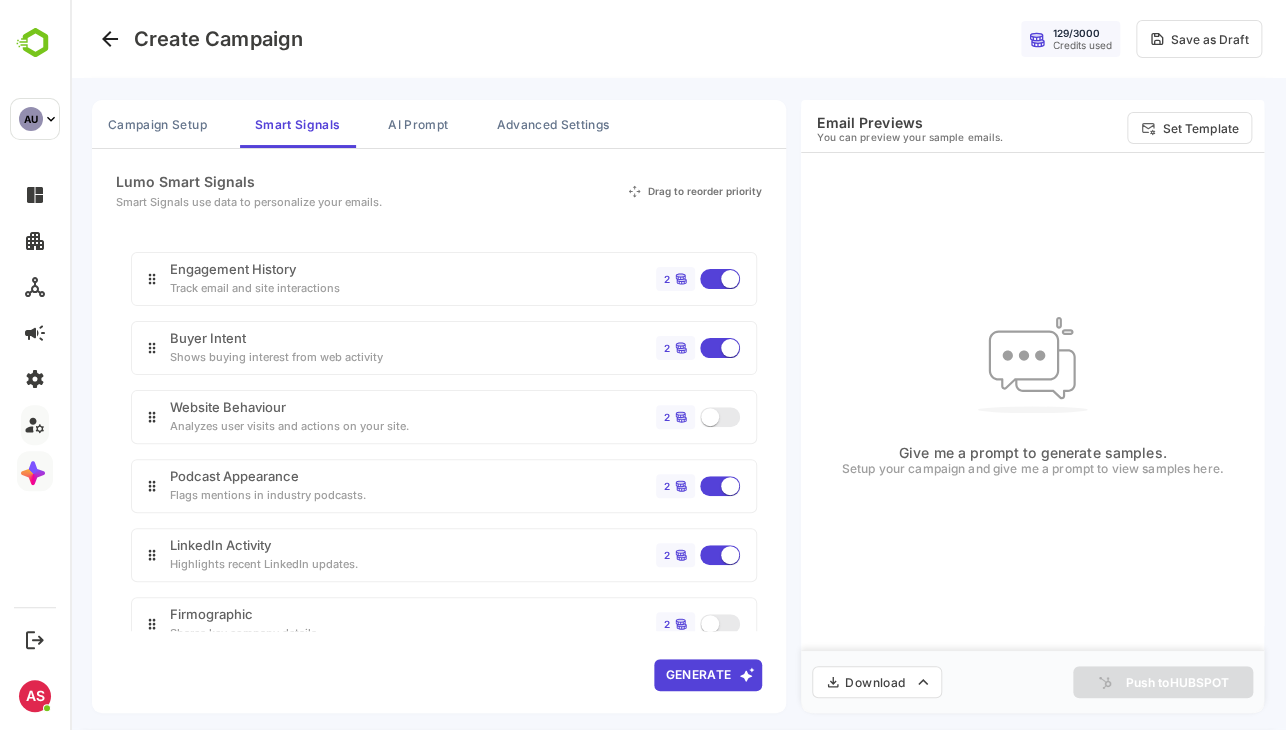scroll, scrollTop: 148, scrollLeft: 0, axis: vertical 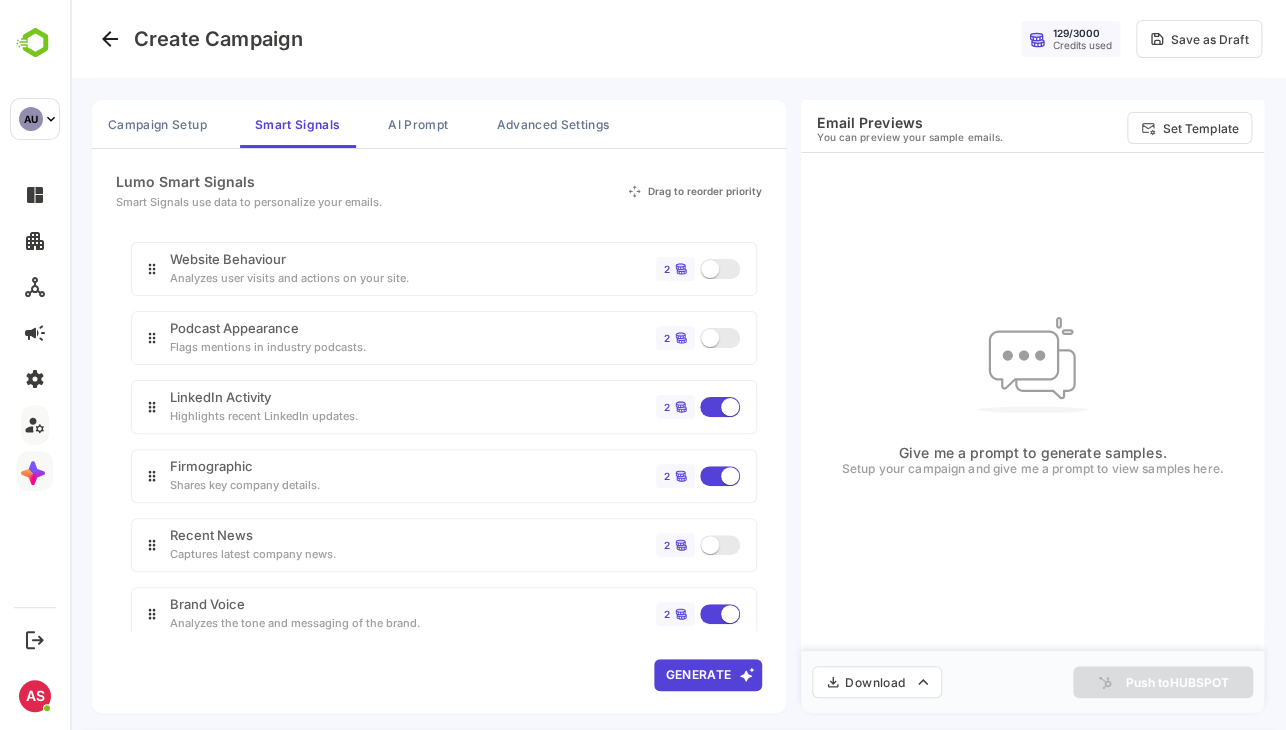 click on "Generate" at bounding box center (708, 675) 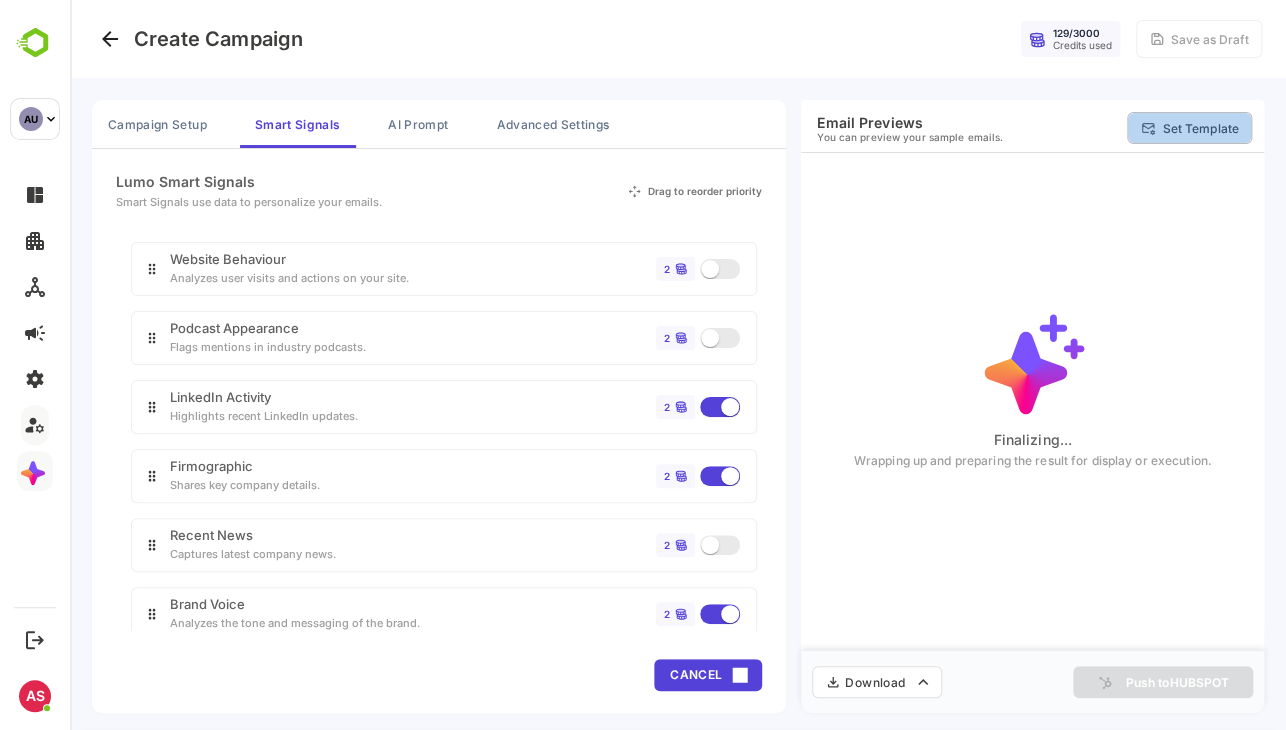 click on "Set Template" at bounding box center (1200, 128) 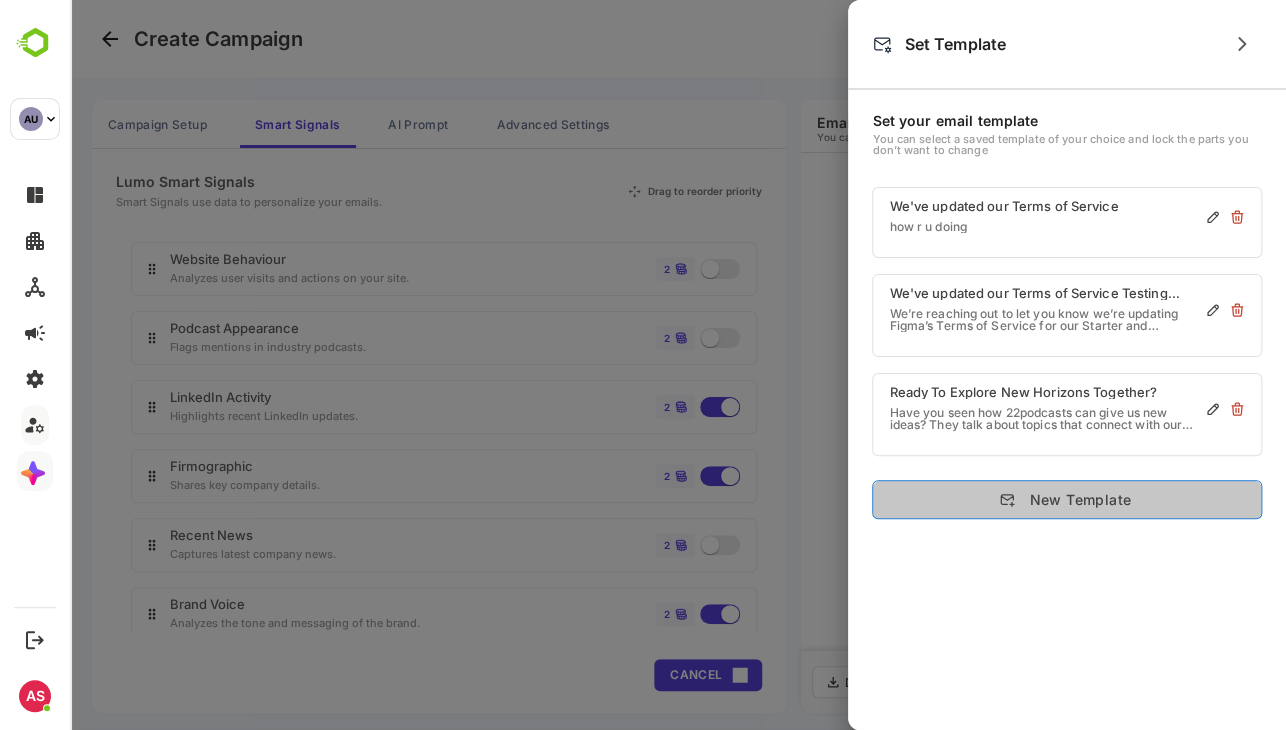 click on "New Template" at bounding box center [1067, 499] 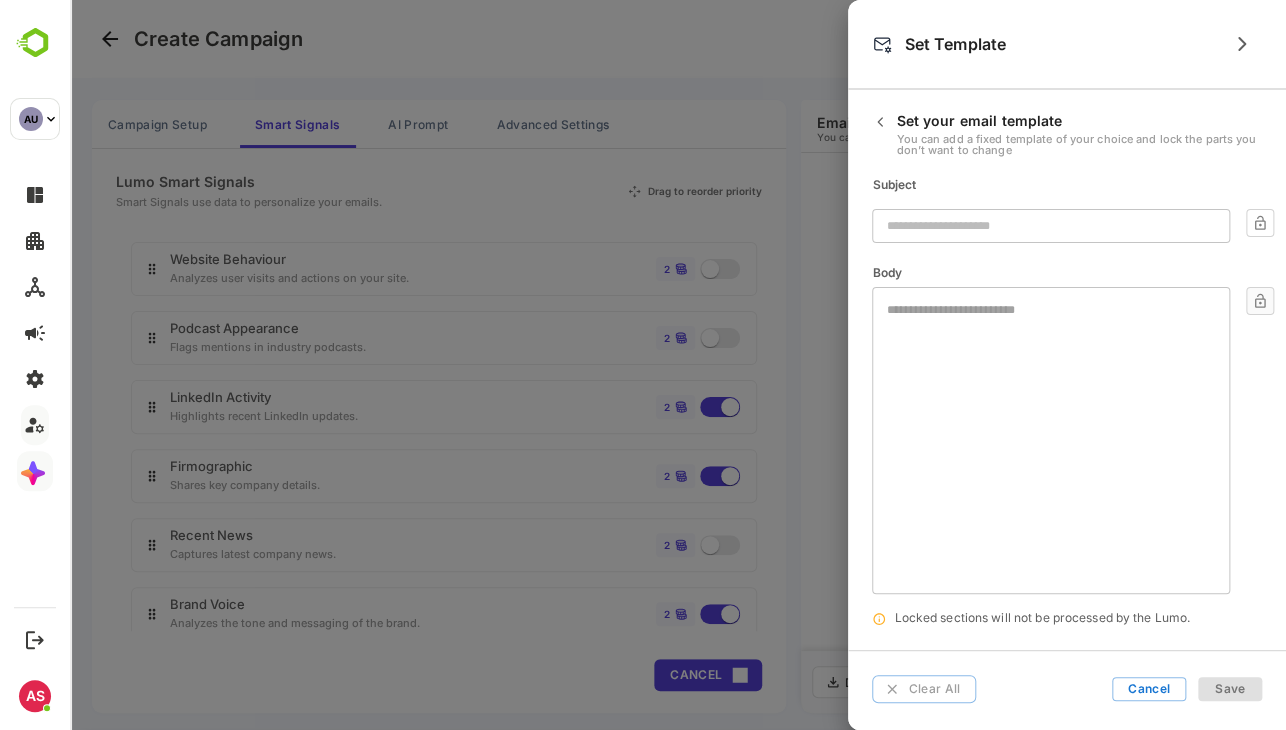 click at bounding box center (1050, 360) 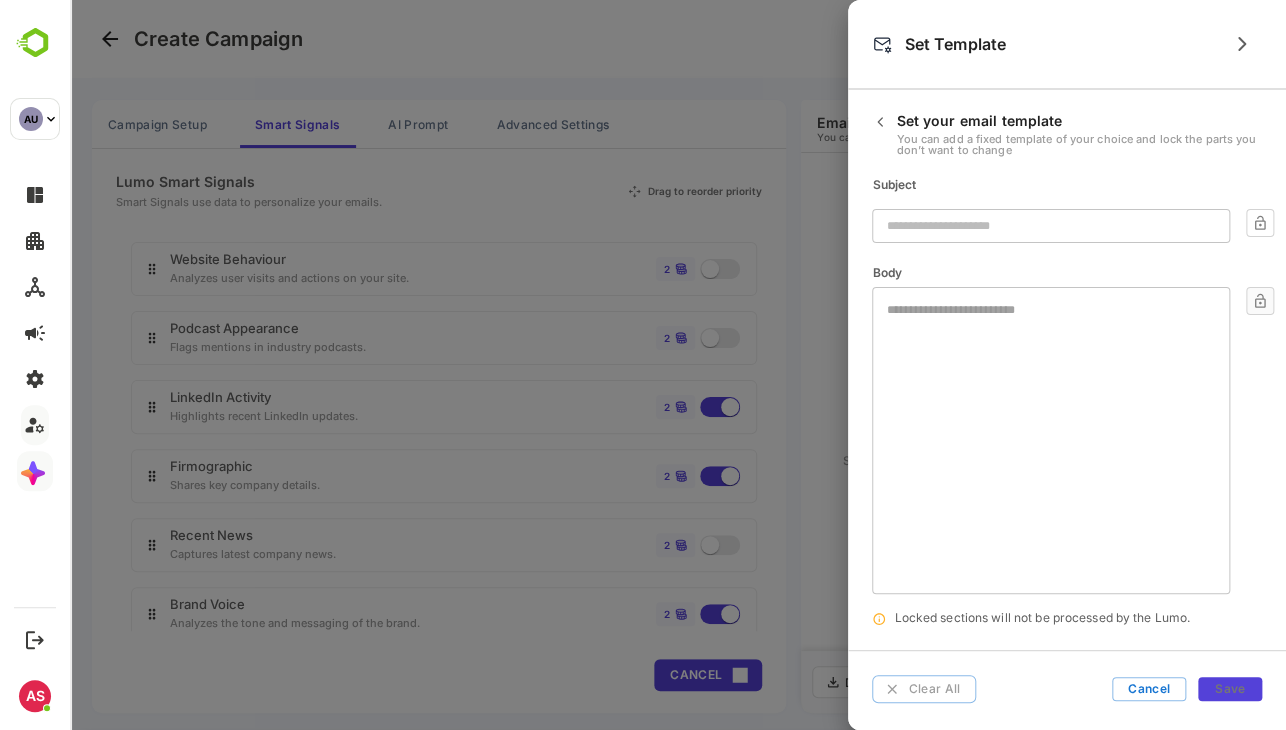 click at bounding box center (678, 365) 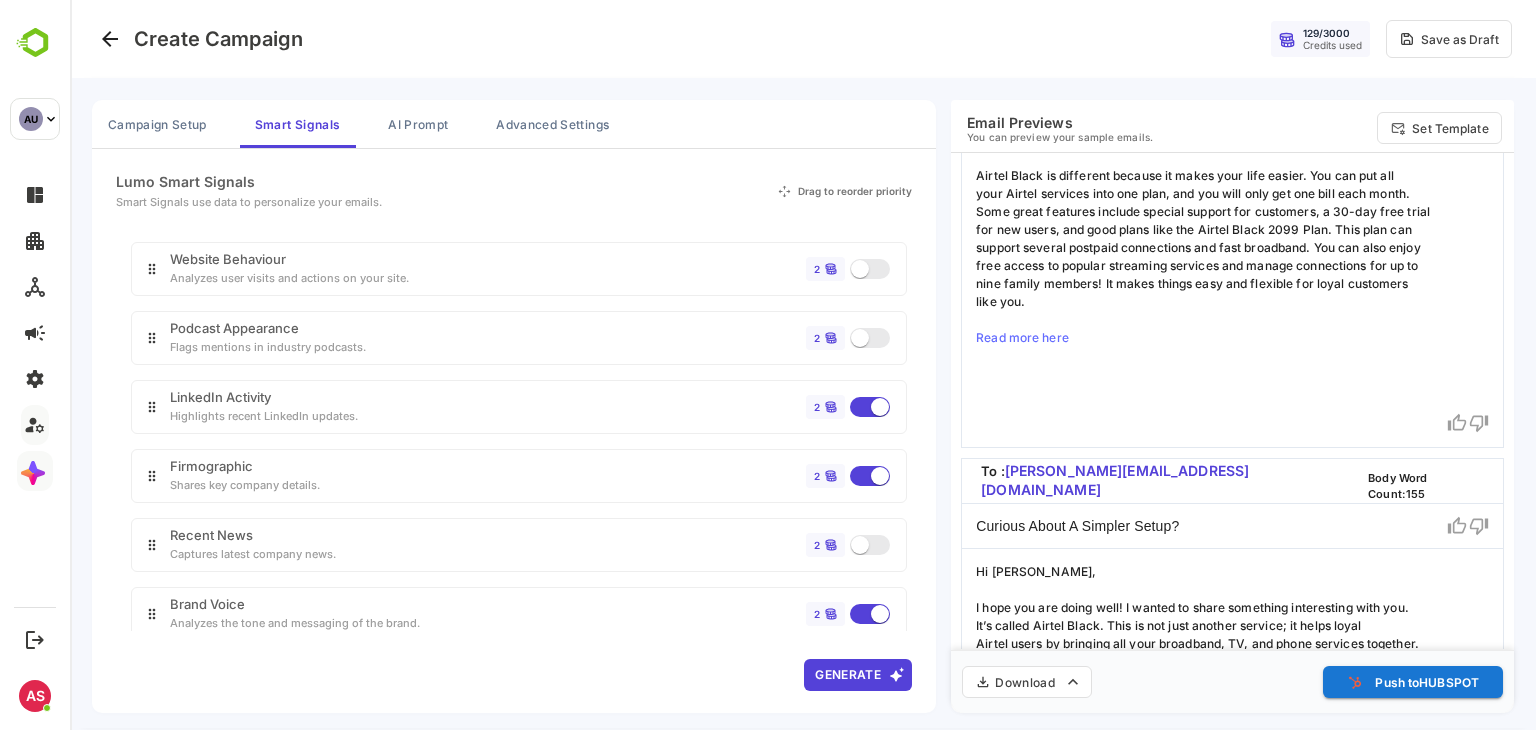 scroll, scrollTop: 264, scrollLeft: 0, axis: vertical 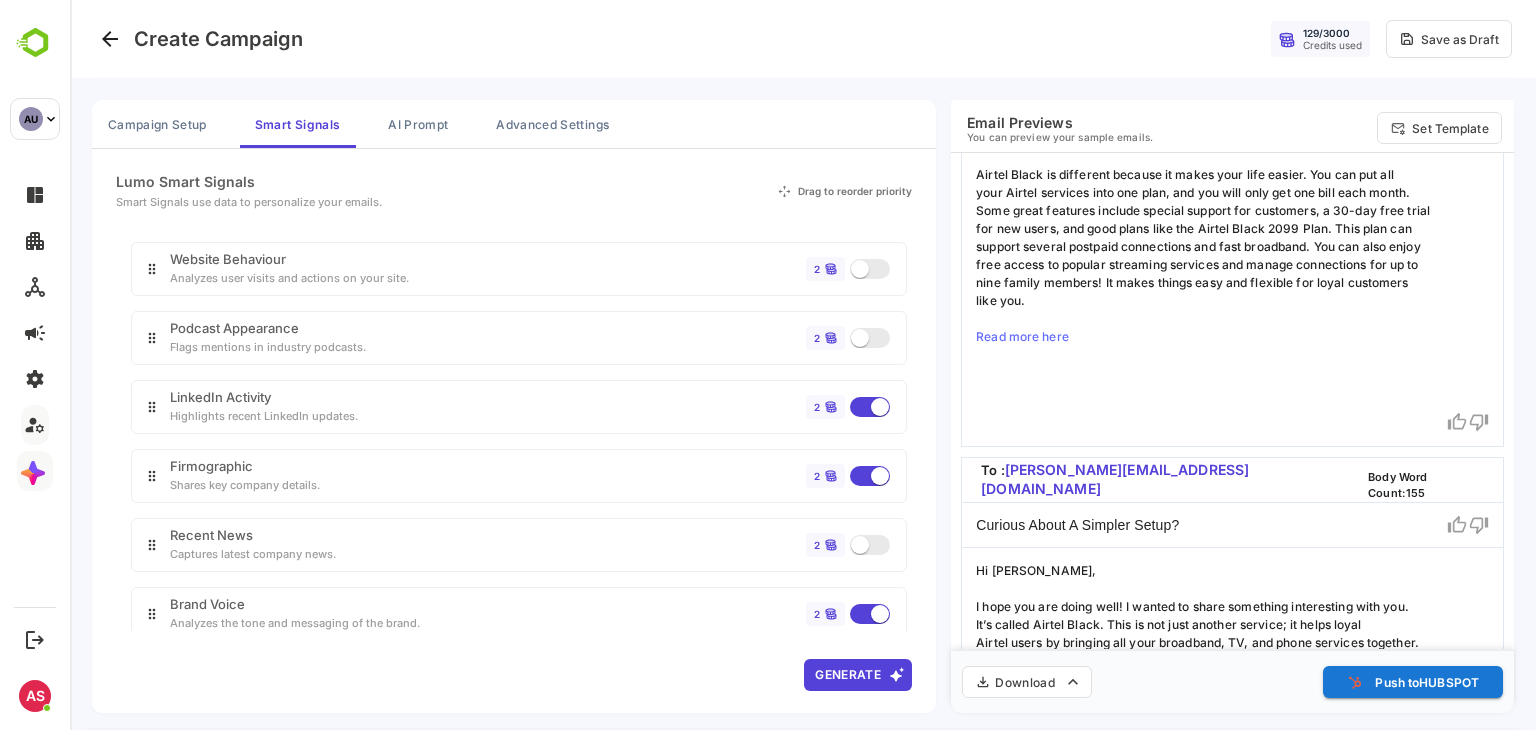 click on "Hi Diane,
I hope you are doing well! I wanted to share something that I think you will
find really cool. Since you know a lot about telecommunications, I believe you
will like what Airtel is doing with their special service called Airtel Black.
This service combines the best broadband, TV, and phone services into one
plan. It is a great choice for families because it can be adjusted to fit what
they need.
Airtel Black is different because it makes your life easier. You can put all
your Airtel services into one plan, and you will only get one bill each month.
Some great features include special support for customers, a 30-day free trial
for new users, and good plans like the Airtel Black 2099 Plan. This plan can
support several postpaid connections and fast broadband. You can also enjoy
free access to popular streaming services and manage connections for up to
nine family members! It makes things easy and flexible for loyal customers
like you.
Read more here" at bounding box center [1232, 218] 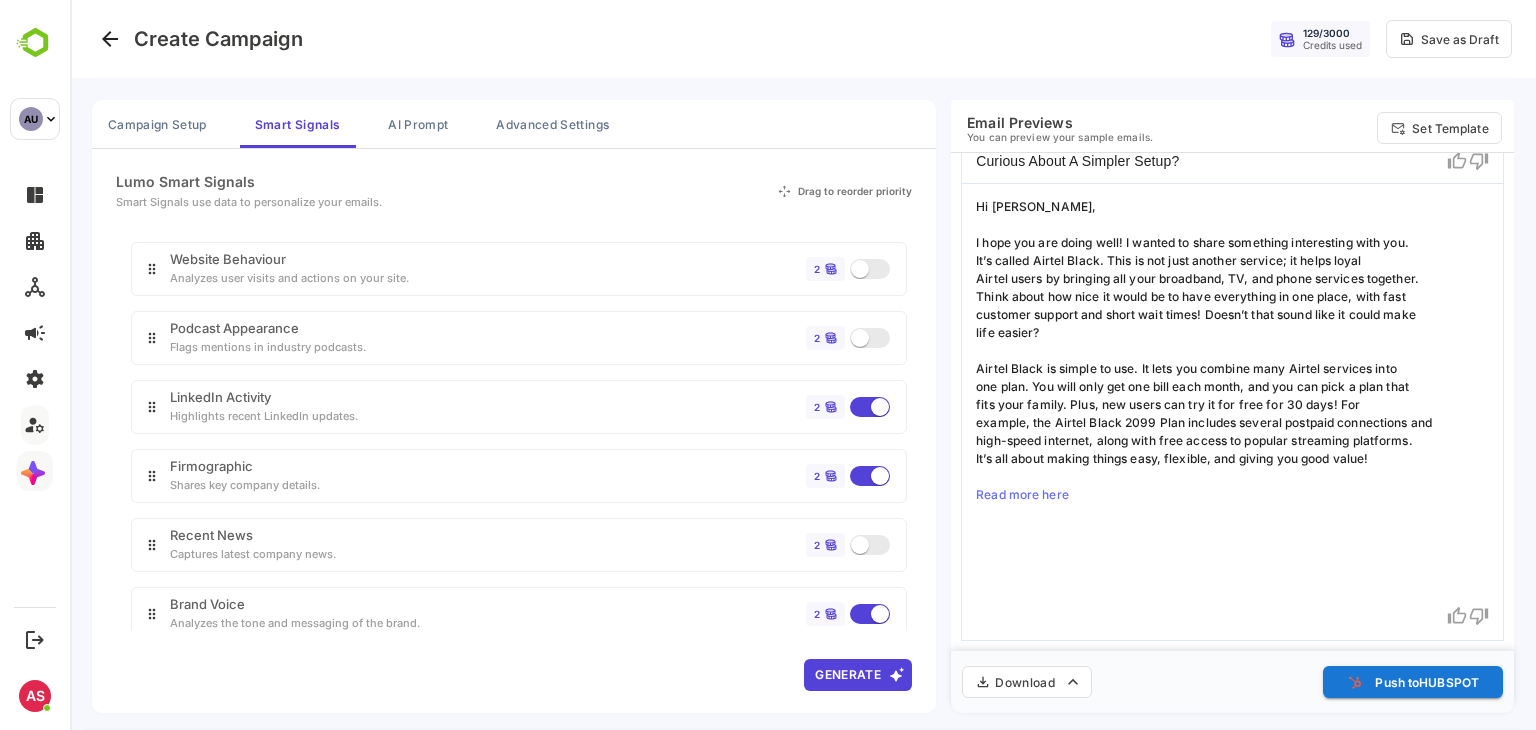 scroll, scrollTop: 696, scrollLeft: 0, axis: vertical 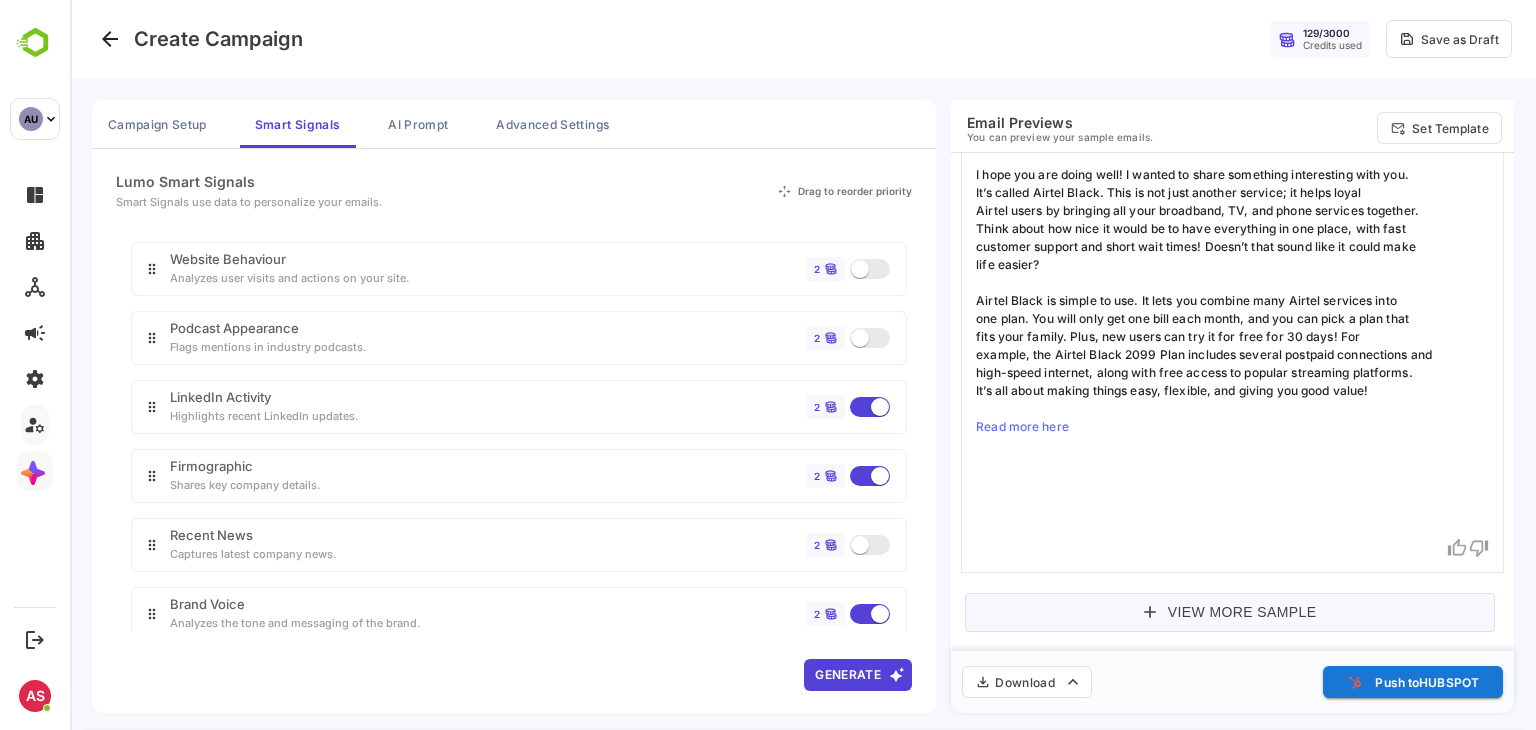 click on "View More Sample" at bounding box center (1230, 612) 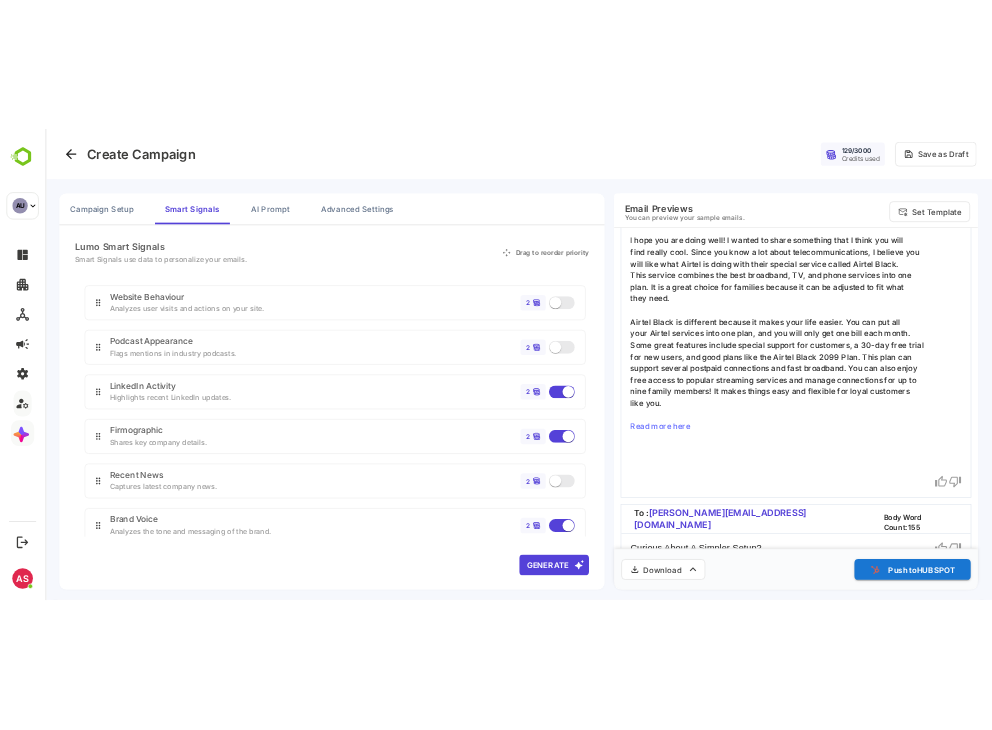 scroll, scrollTop: 0, scrollLeft: 0, axis: both 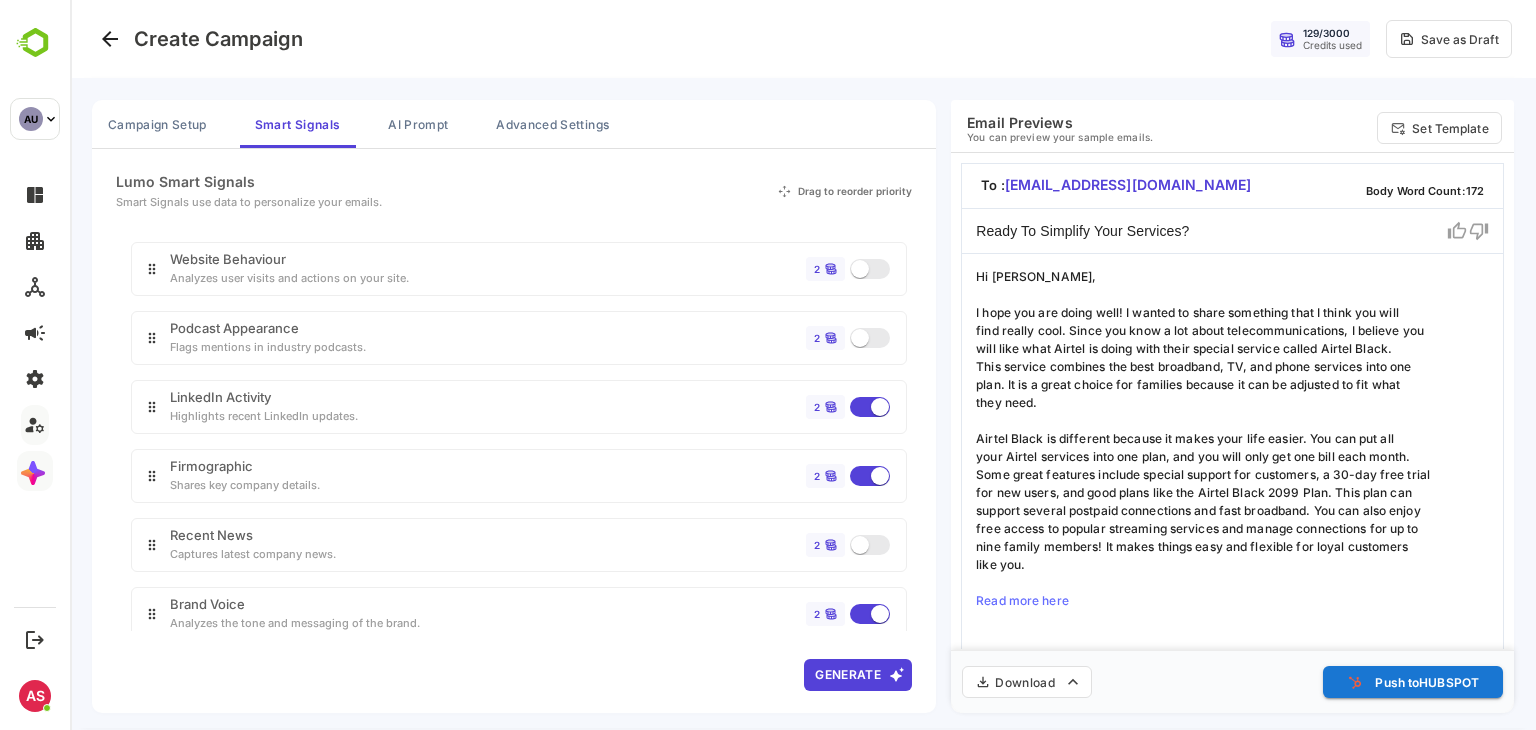 click on "Create Campaign 129  /  3000 Credits used Save as Draft" at bounding box center [803, 39] 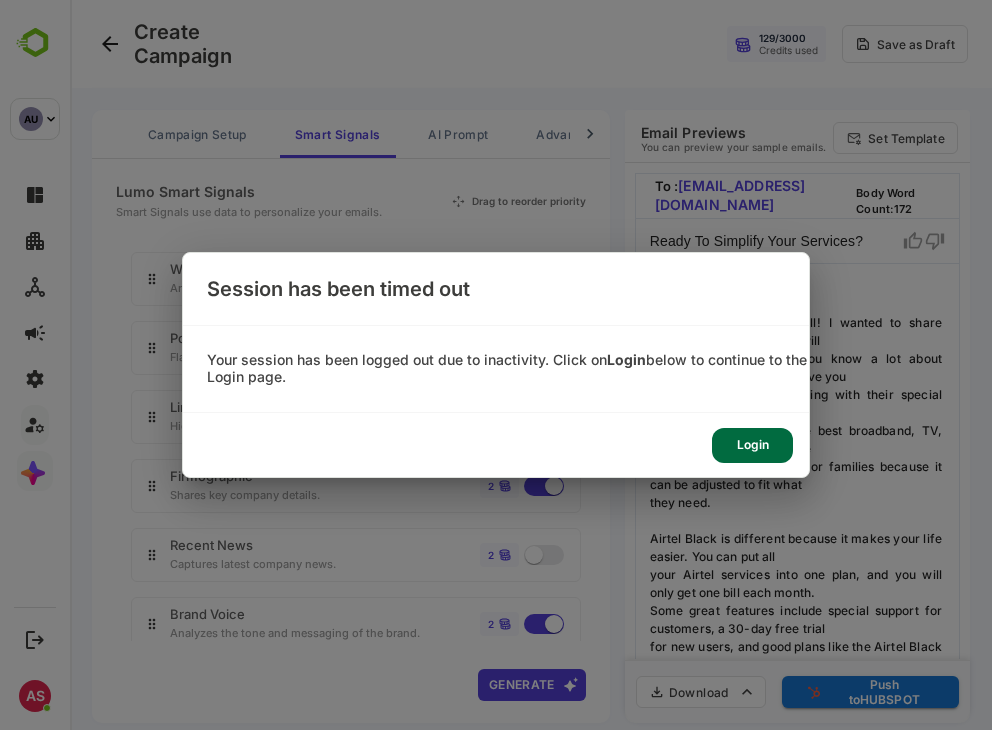 click on "Login" at bounding box center (752, 445) 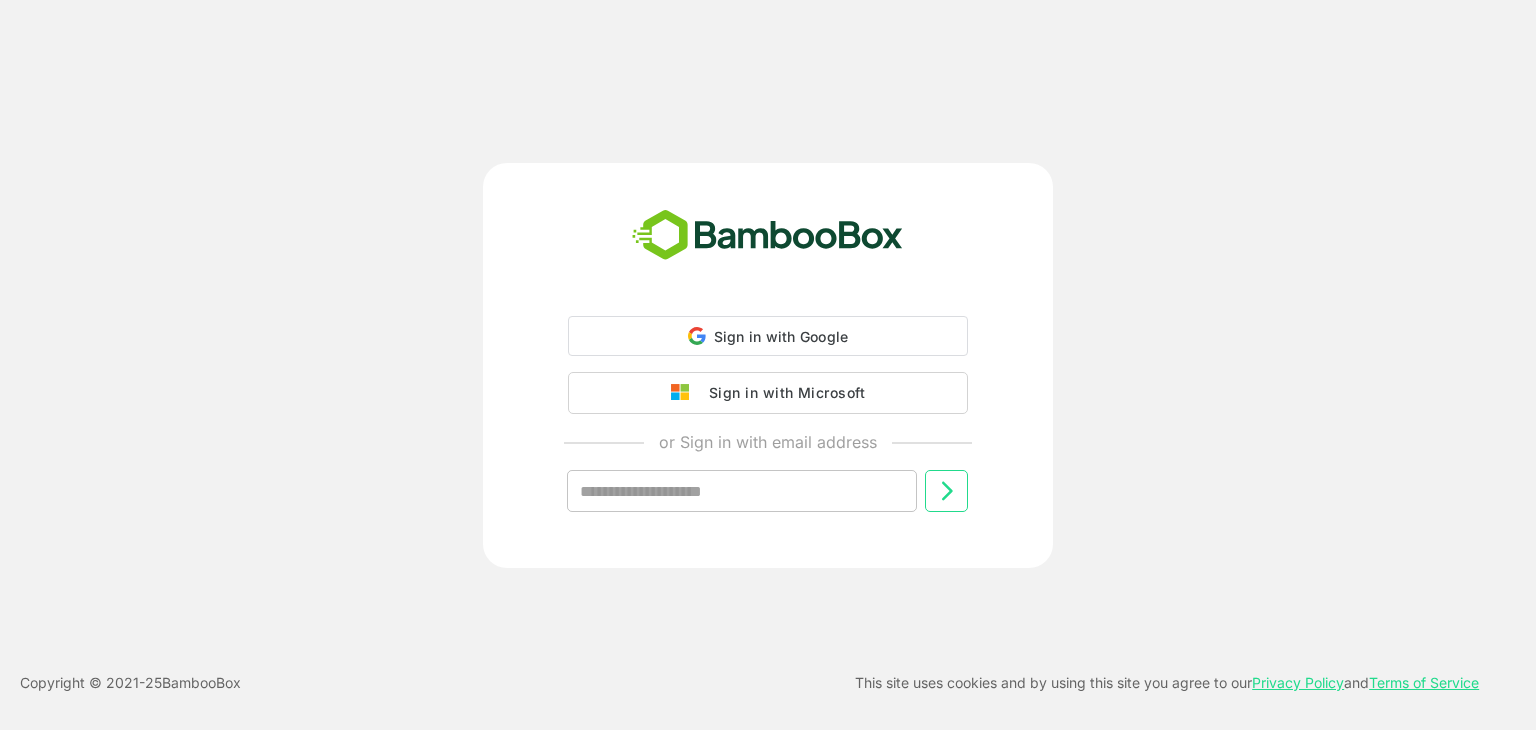 scroll, scrollTop: 0, scrollLeft: 0, axis: both 